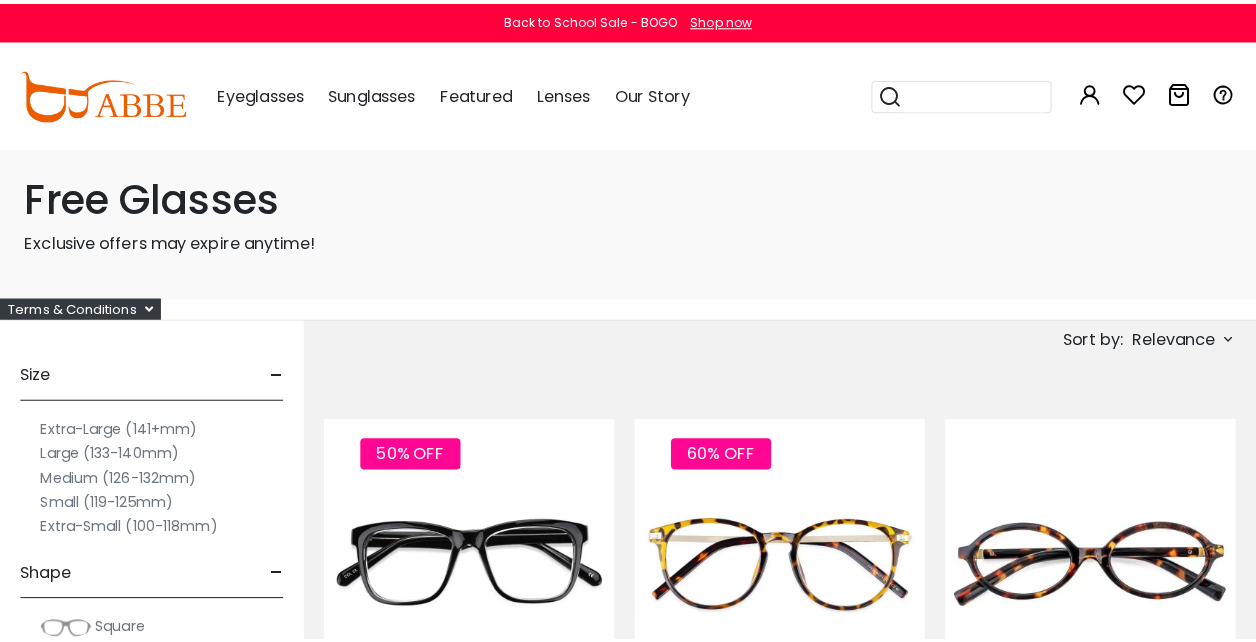 scroll, scrollTop: 0, scrollLeft: 0, axis: both 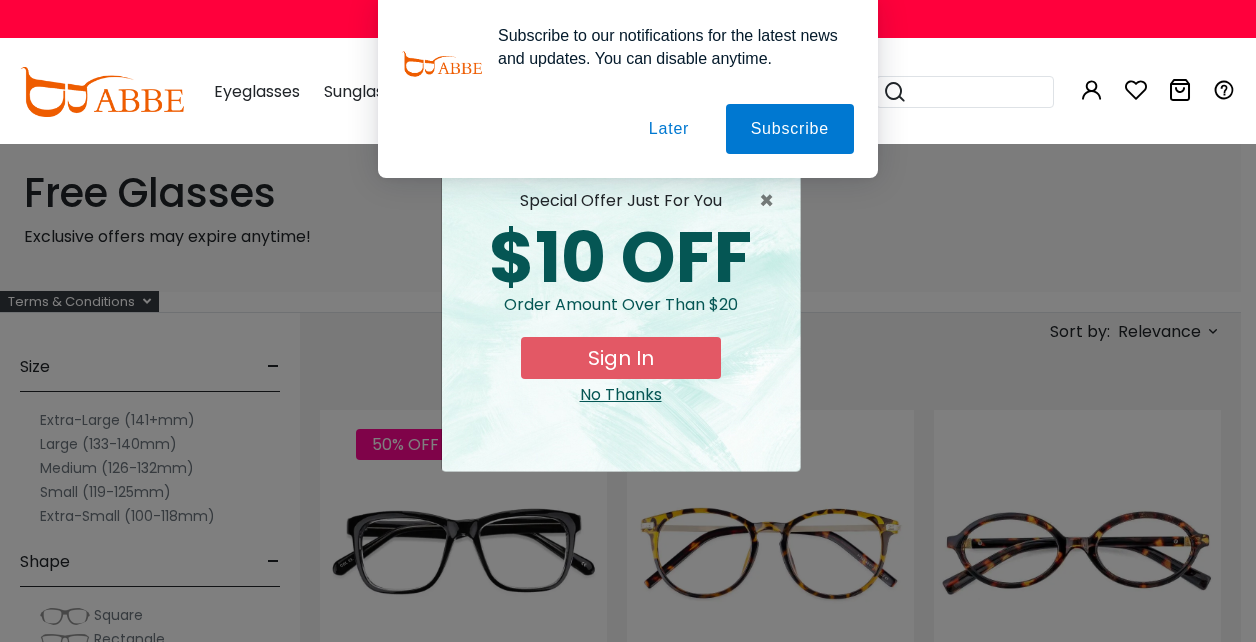 click on "No Thanks" at bounding box center (621, 395) 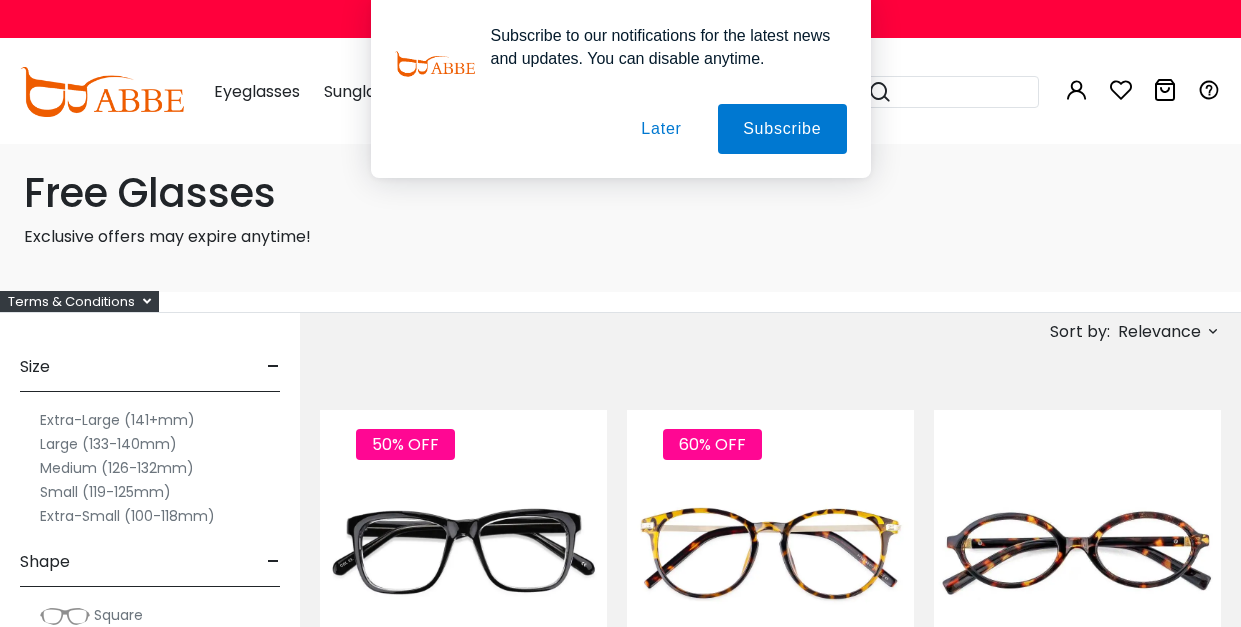 click on "Later" at bounding box center [0, 0] 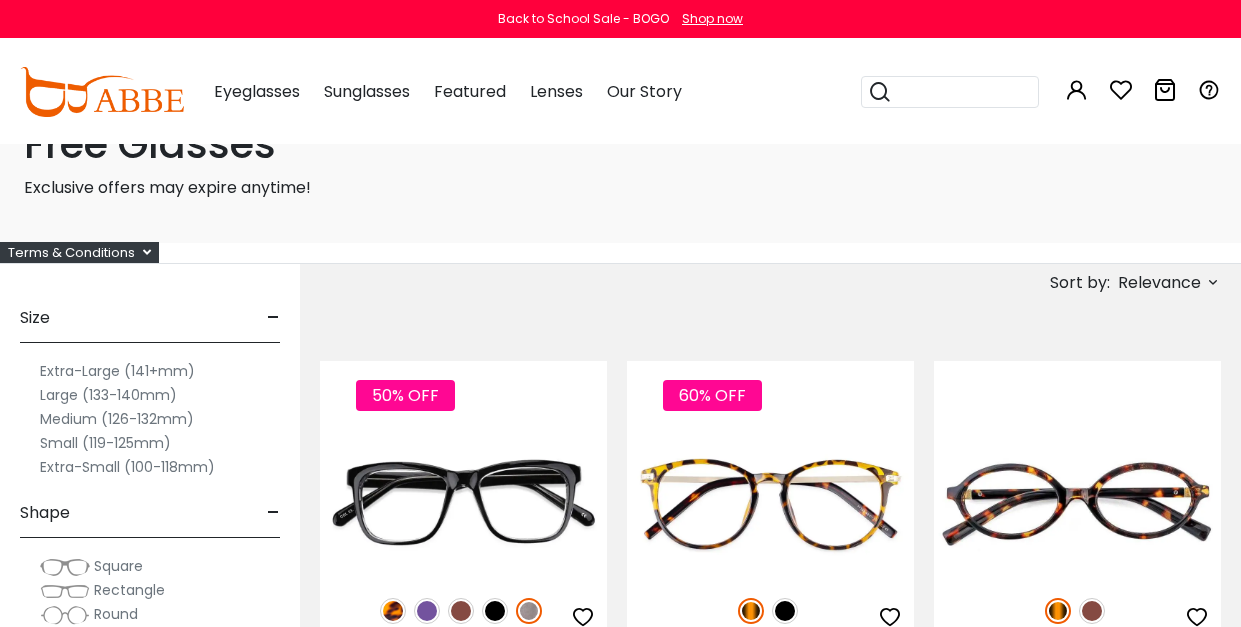 scroll, scrollTop: 32, scrollLeft: 0, axis: vertical 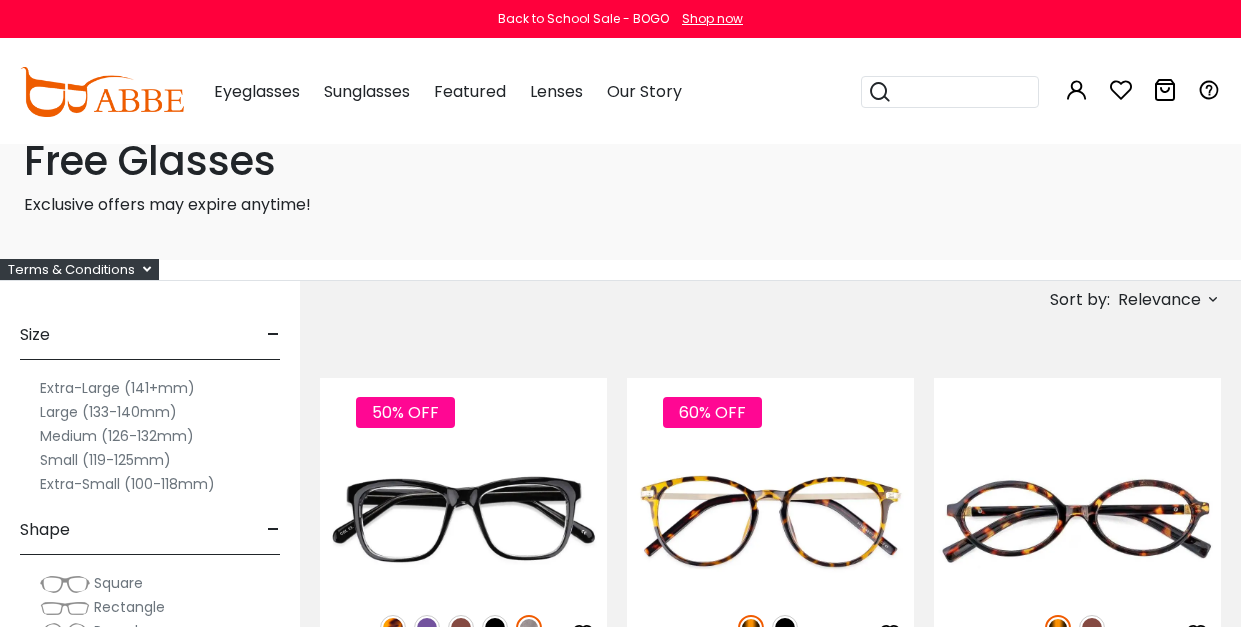 click on "Sort by:" at bounding box center (1080, 299) 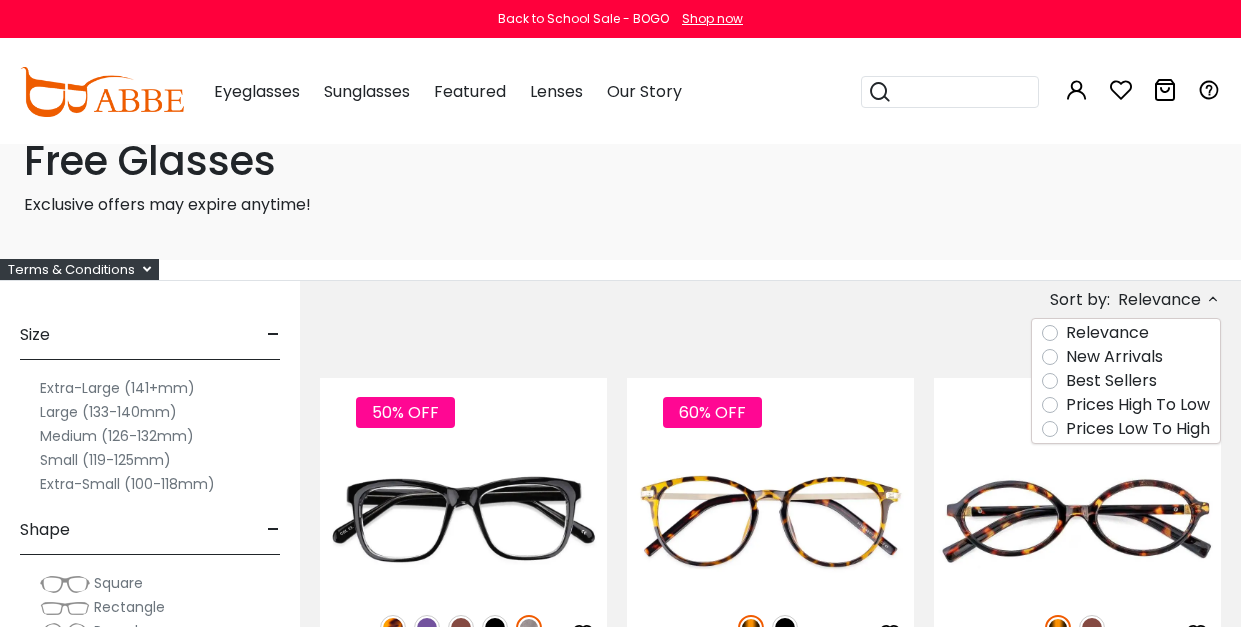 click on "Prices Low To High" at bounding box center (1138, 429) 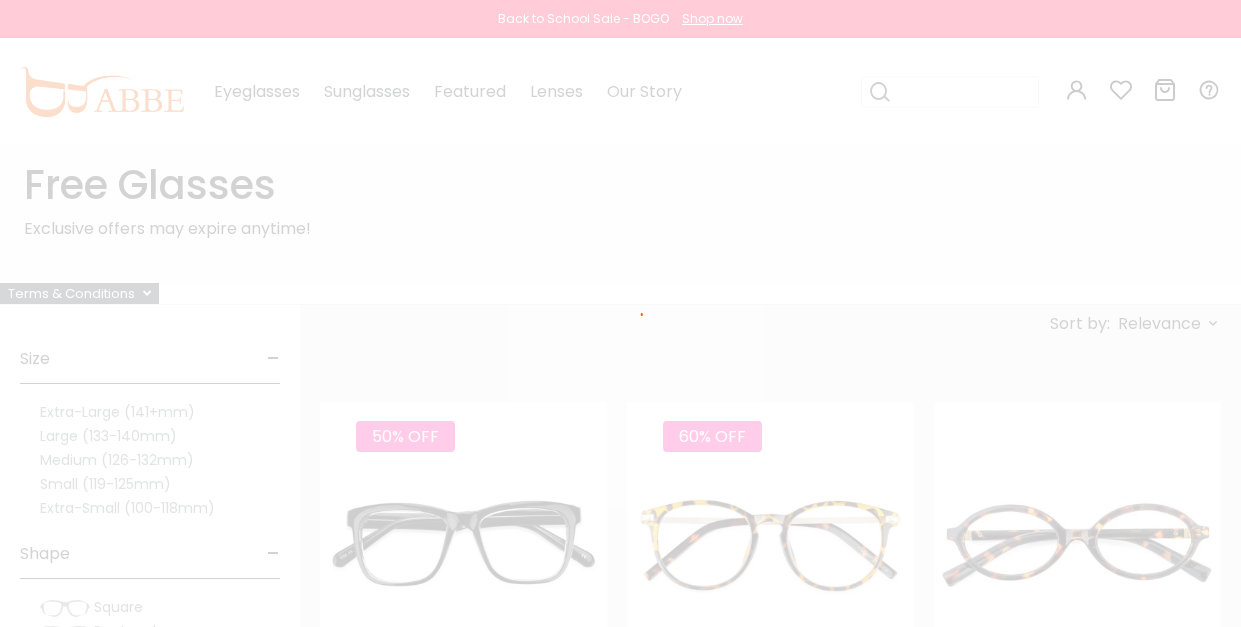scroll, scrollTop: 0, scrollLeft: 0, axis: both 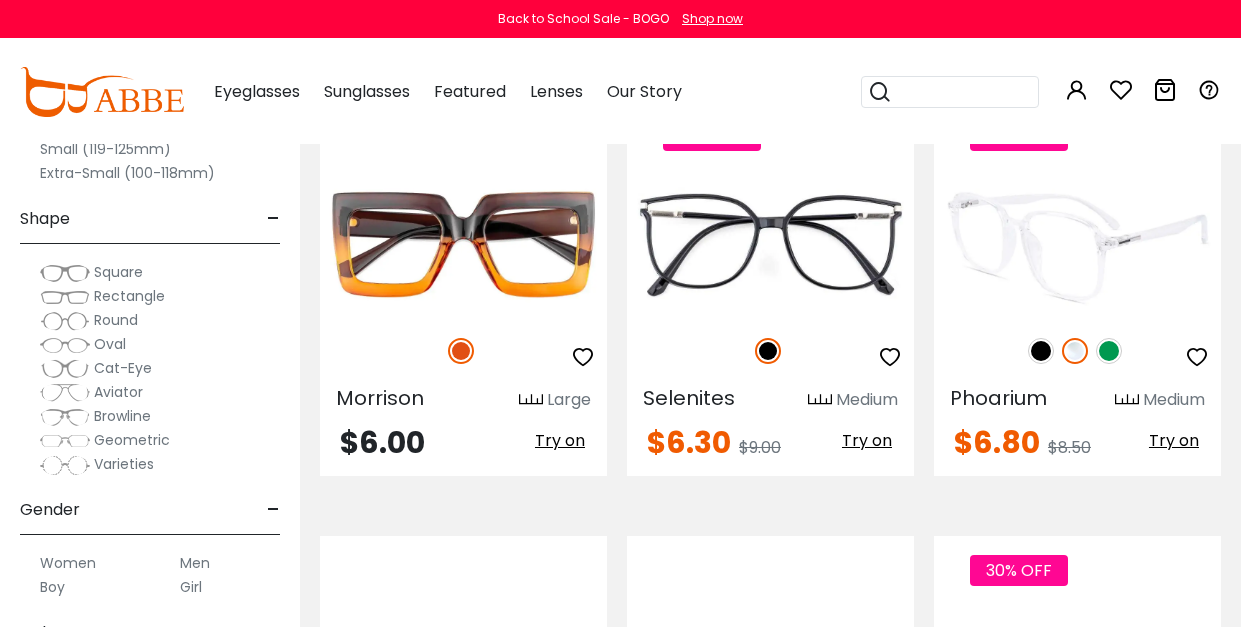 click at bounding box center (1041, 351) 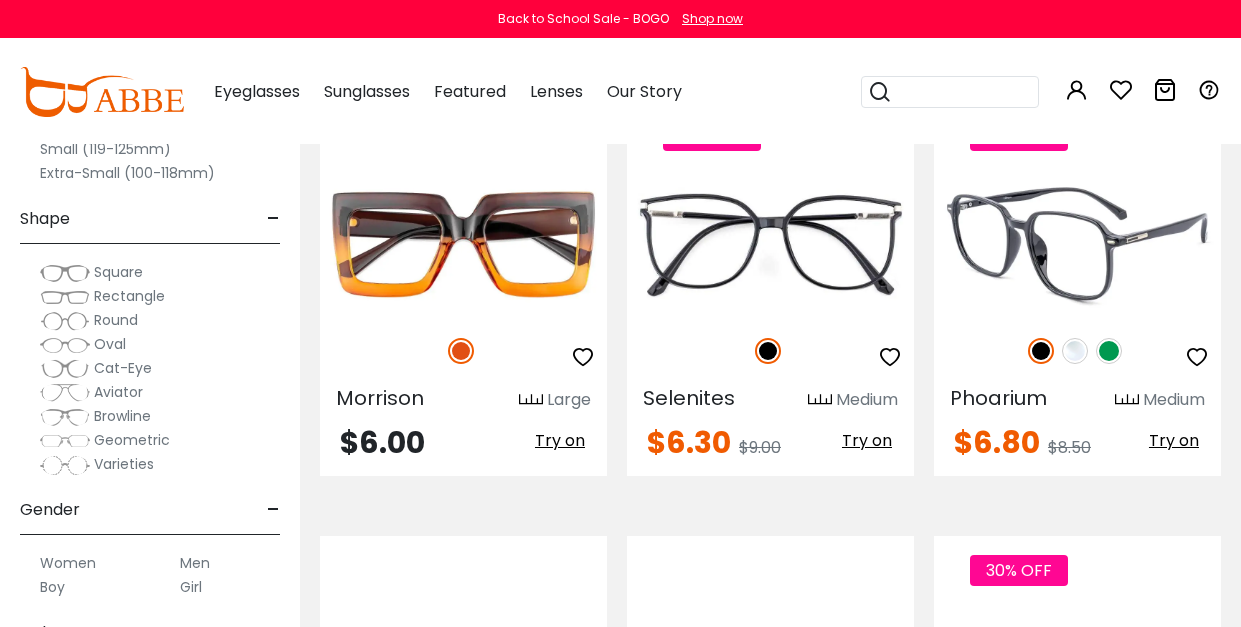 click at bounding box center (1109, 351) 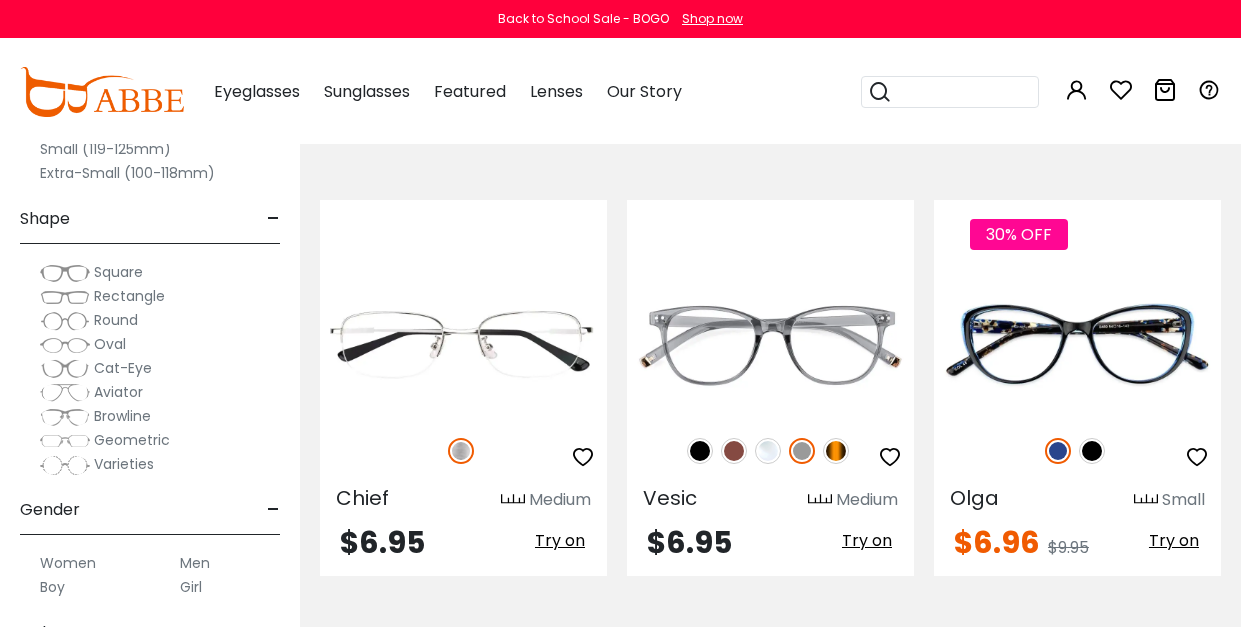 scroll, scrollTop: 3260, scrollLeft: 0, axis: vertical 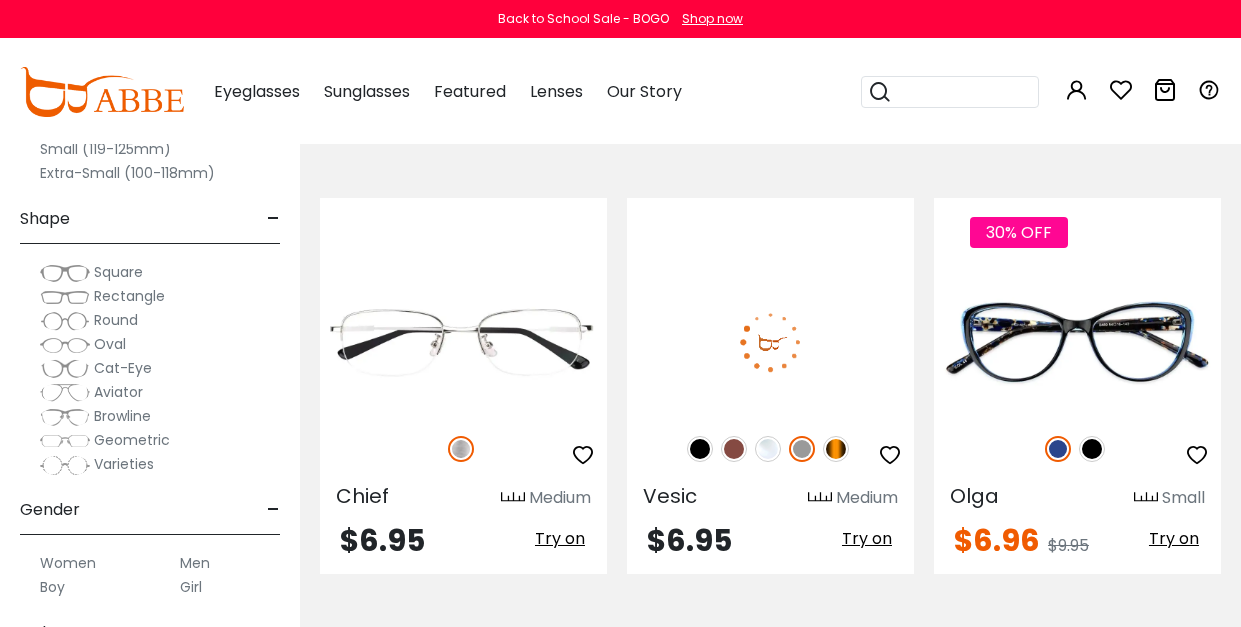 click at bounding box center [768, 449] 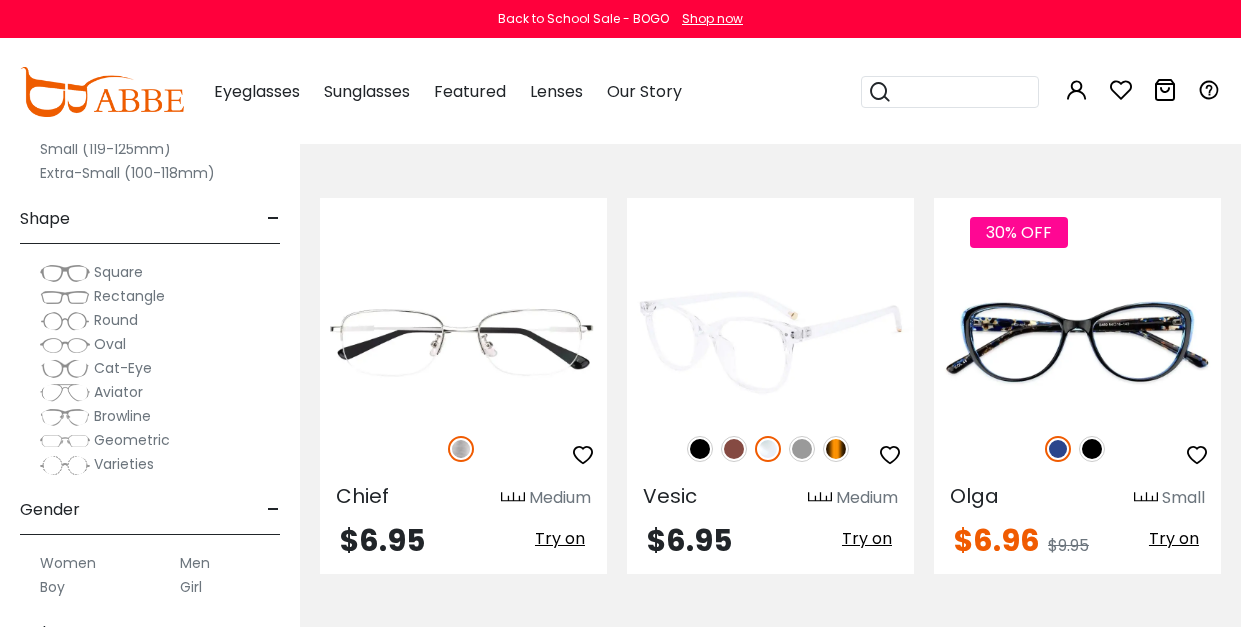 click at bounding box center (734, 449) 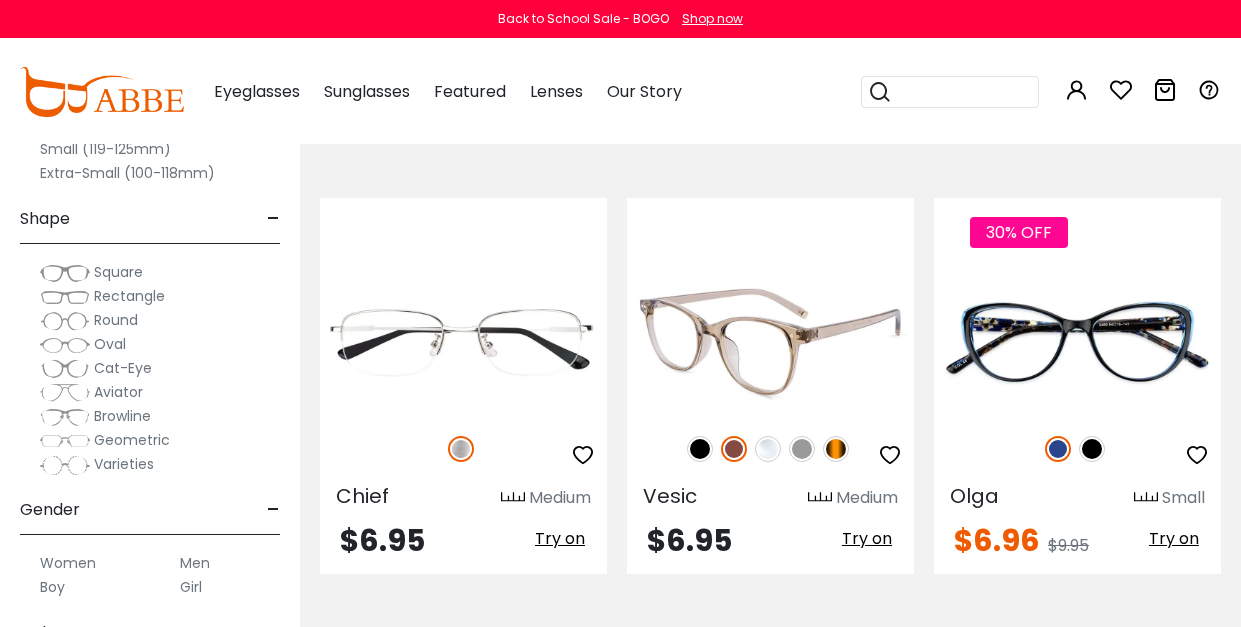 click at bounding box center [700, 449] 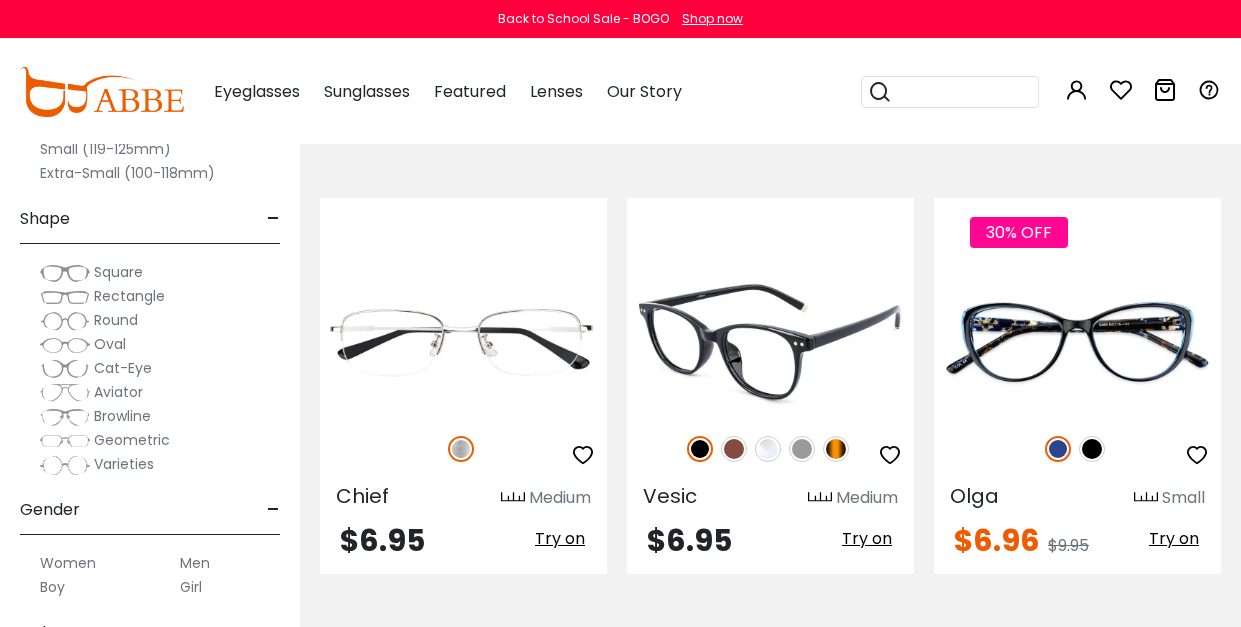 click at bounding box center [836, 449] 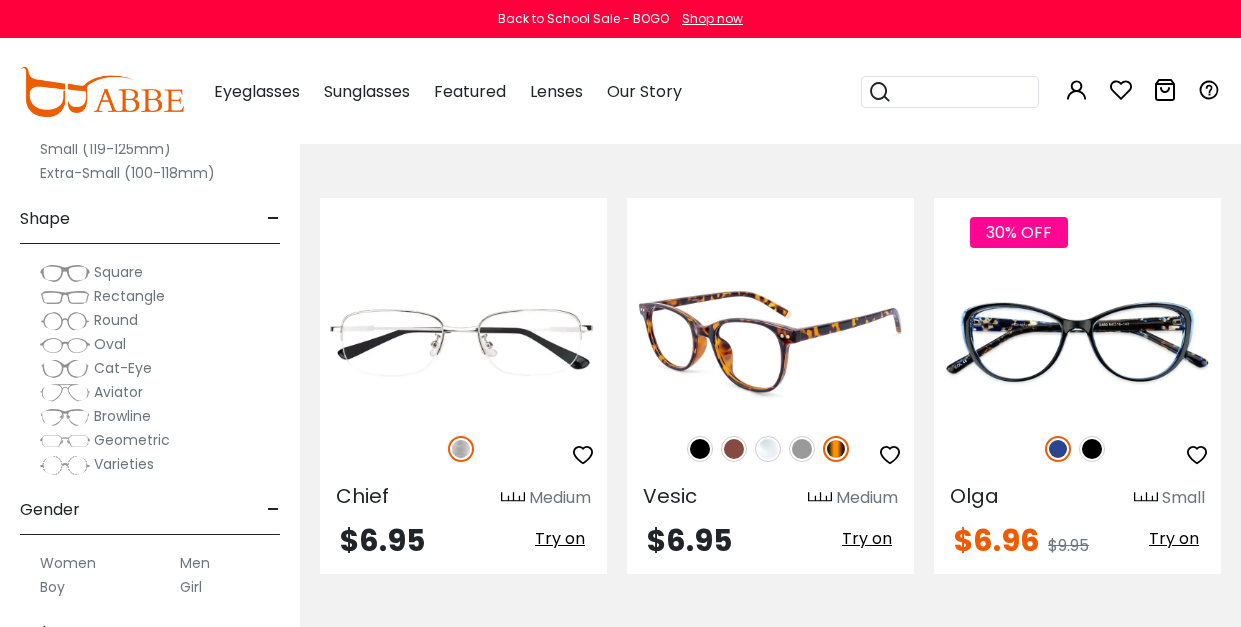 click at bounding box center (802, 449) 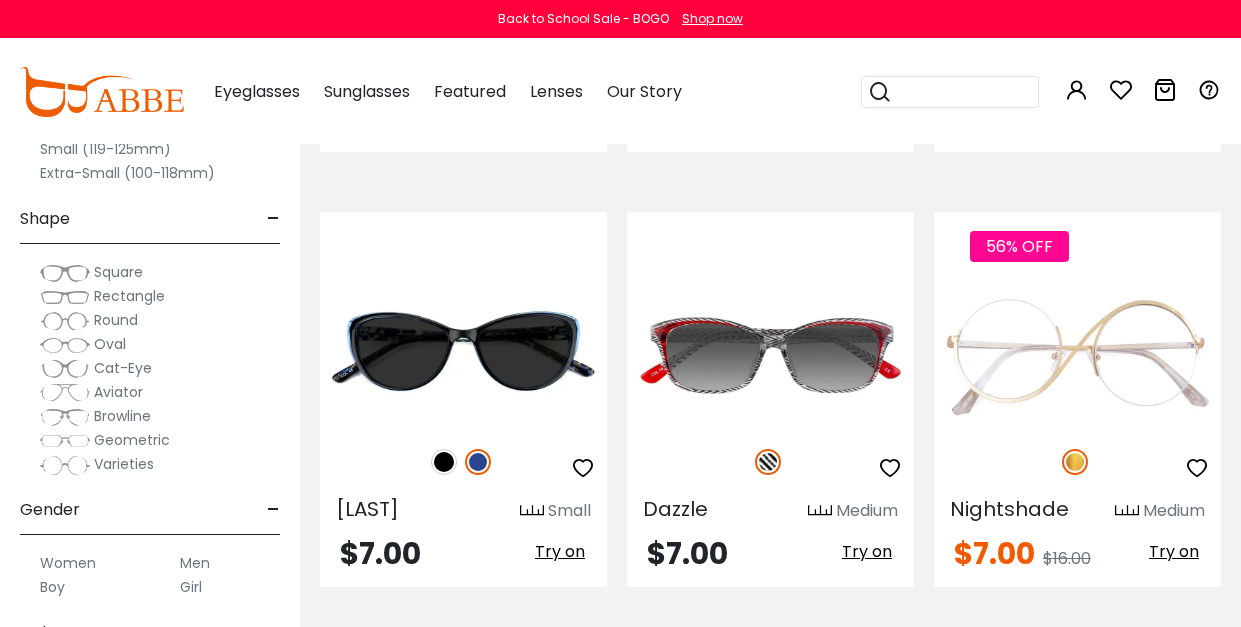 scroll, scrollTop: 3683, scrollLeft: 0, axis: vertical 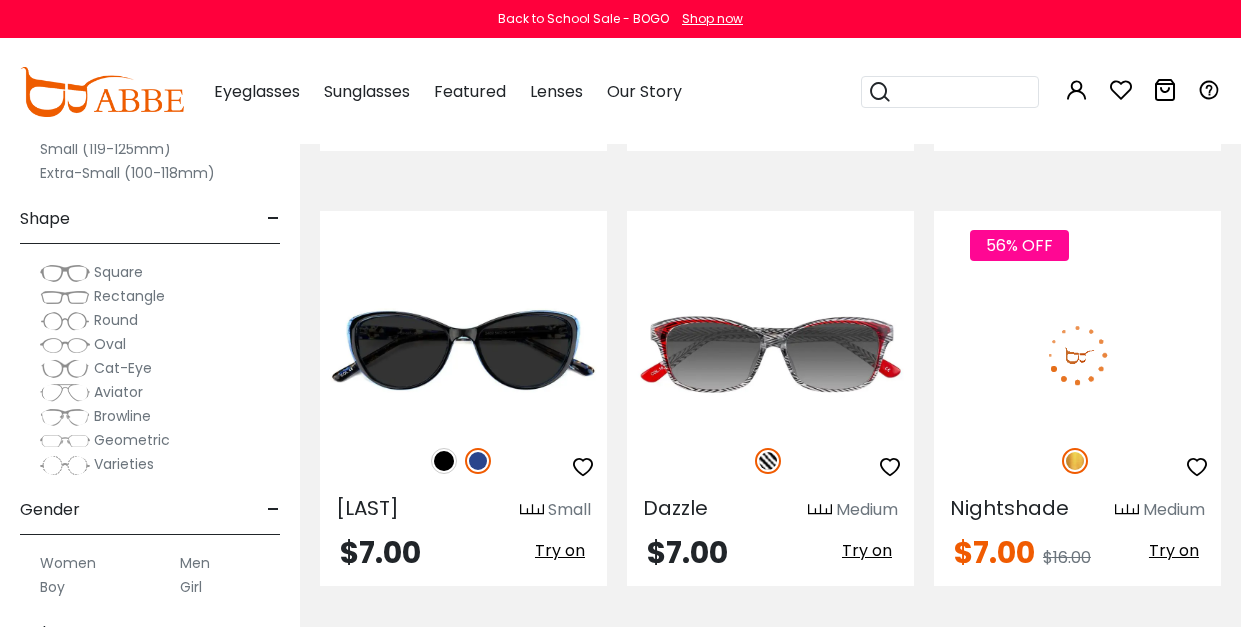 click at bounding box center [1077, 354] 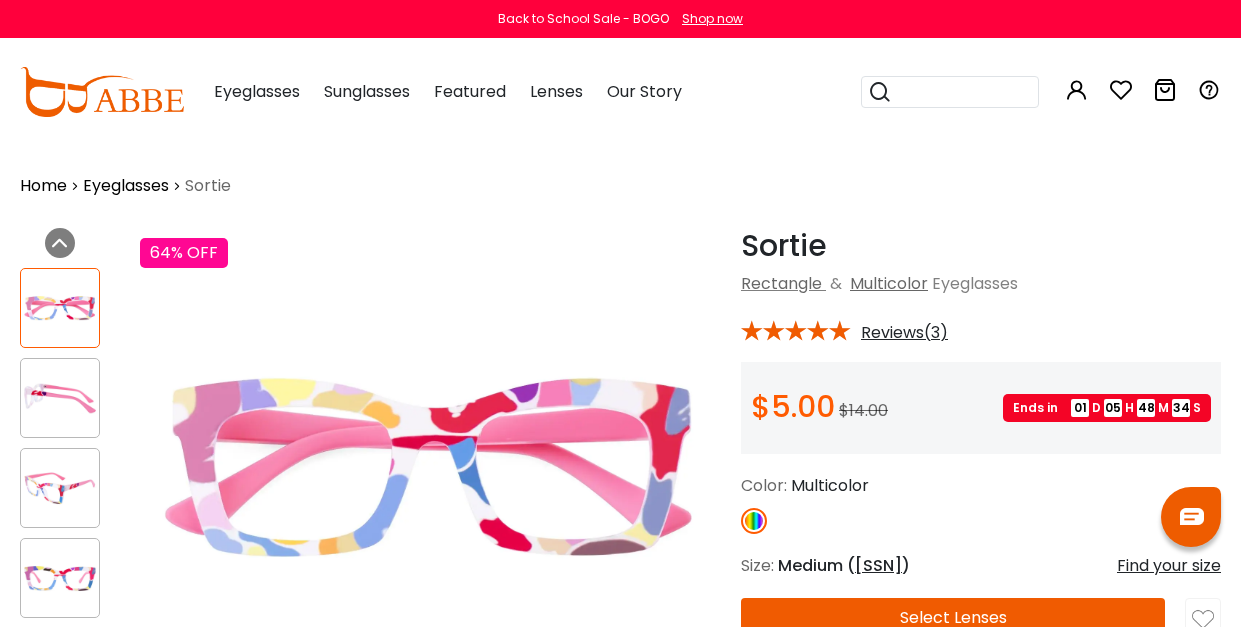 scroll, scrollTop: 0, scrollLeft: 0, axis: both 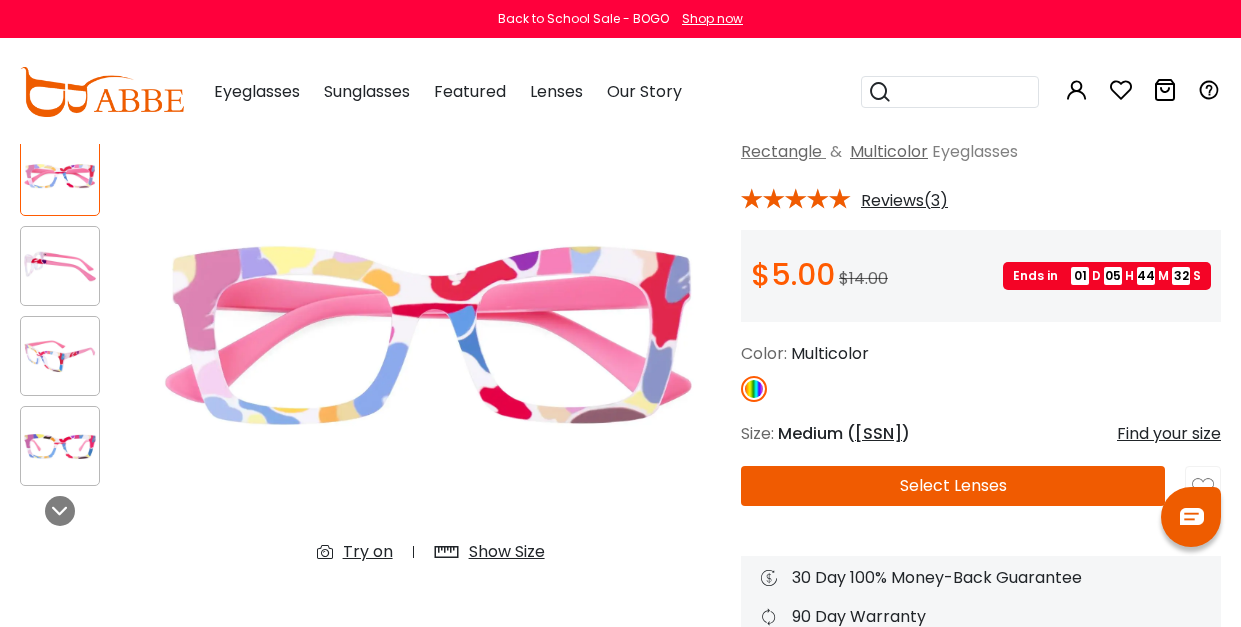 click on "Find your size" at bounding box center (1169, 434) 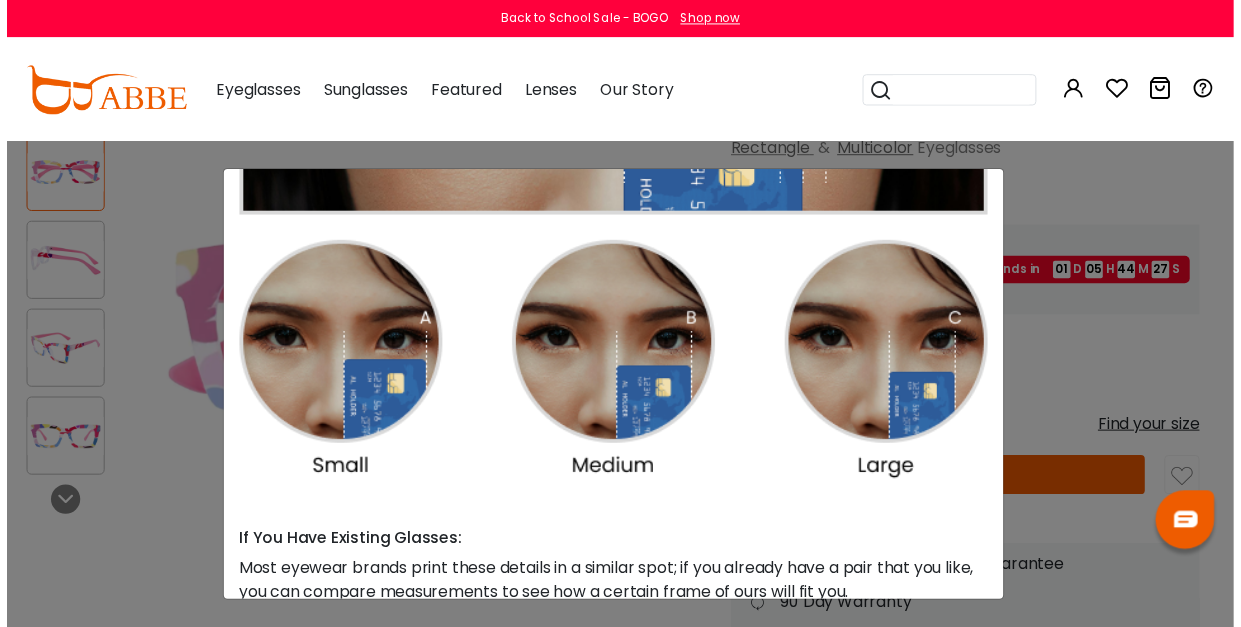 scroll, scrollTop: 417, scrollLeft: 0, axis: vertical 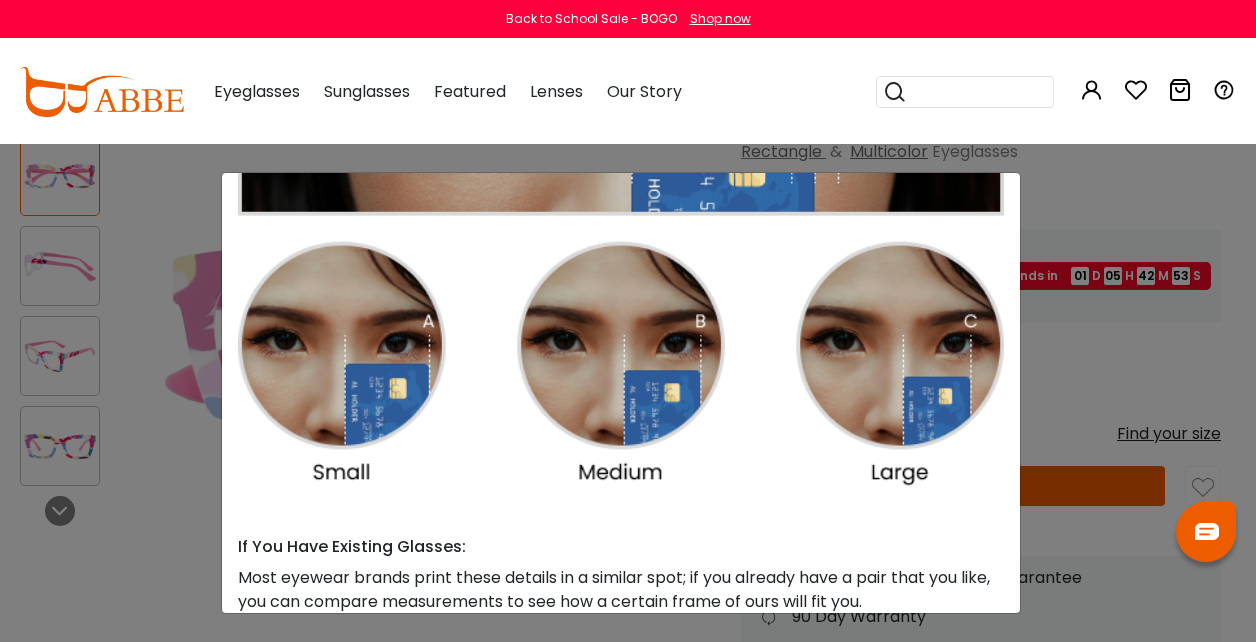click on "Size Guide
×
A Skill For Finding Suitable Glasses Size:
Use a Credit Card
Place the card as shown (in the middle of your nose) and pay attention to the orienta-tion
If You Have Existing Glasses:
Most eyewear brands print these details in a similar spot; if you already have a pair that you like, you can compare measurements to see how a certain frame of ours will fit you.
Lens Width: 54
Bridge Width: 17
Temple Length: 140 Size" at bounding box center (628, 321) 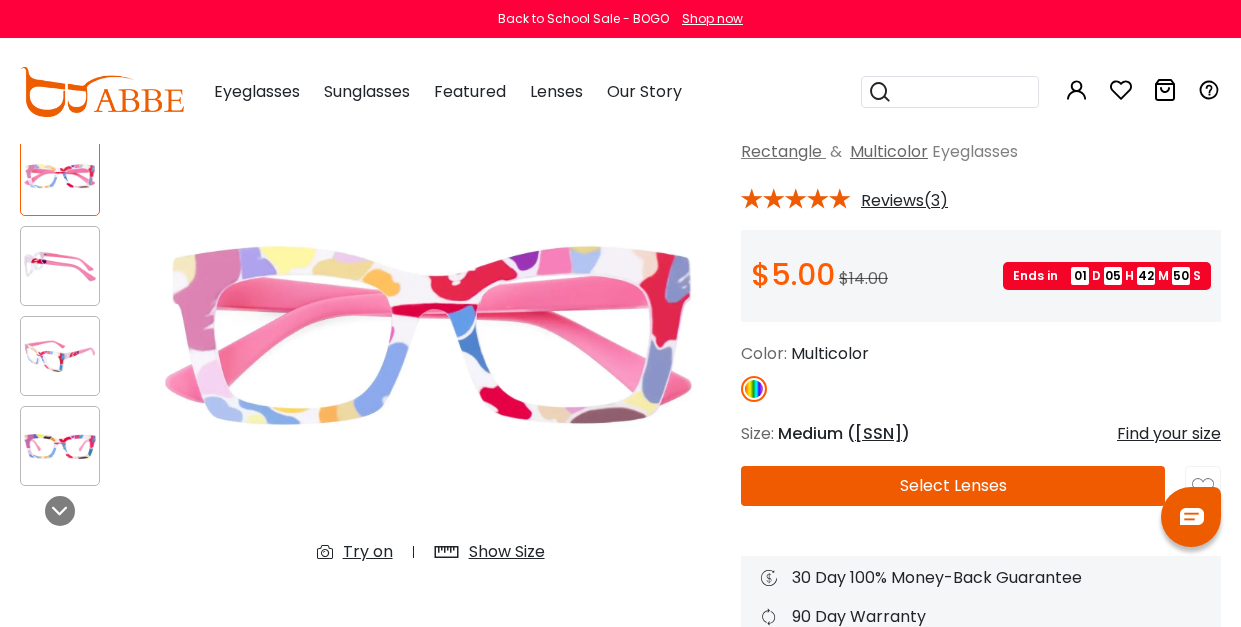 click on "Select Lenses" at bounding box center (953, 486) 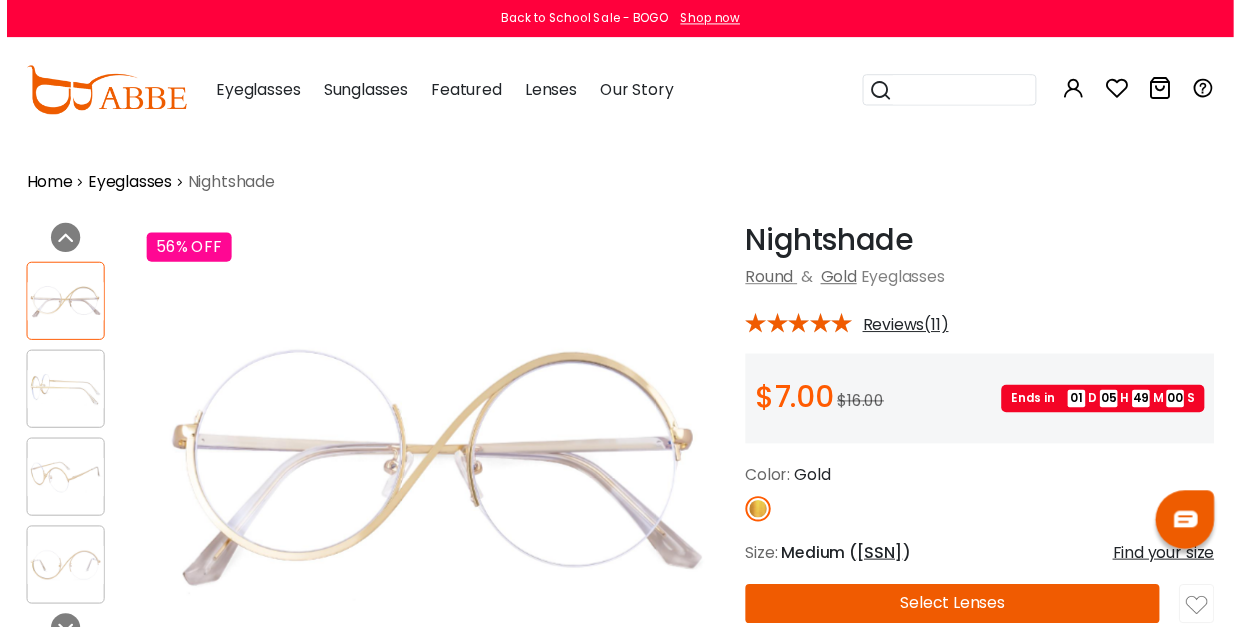 scroll, scrollTop: 0, scrollLeft: 0, axis: both 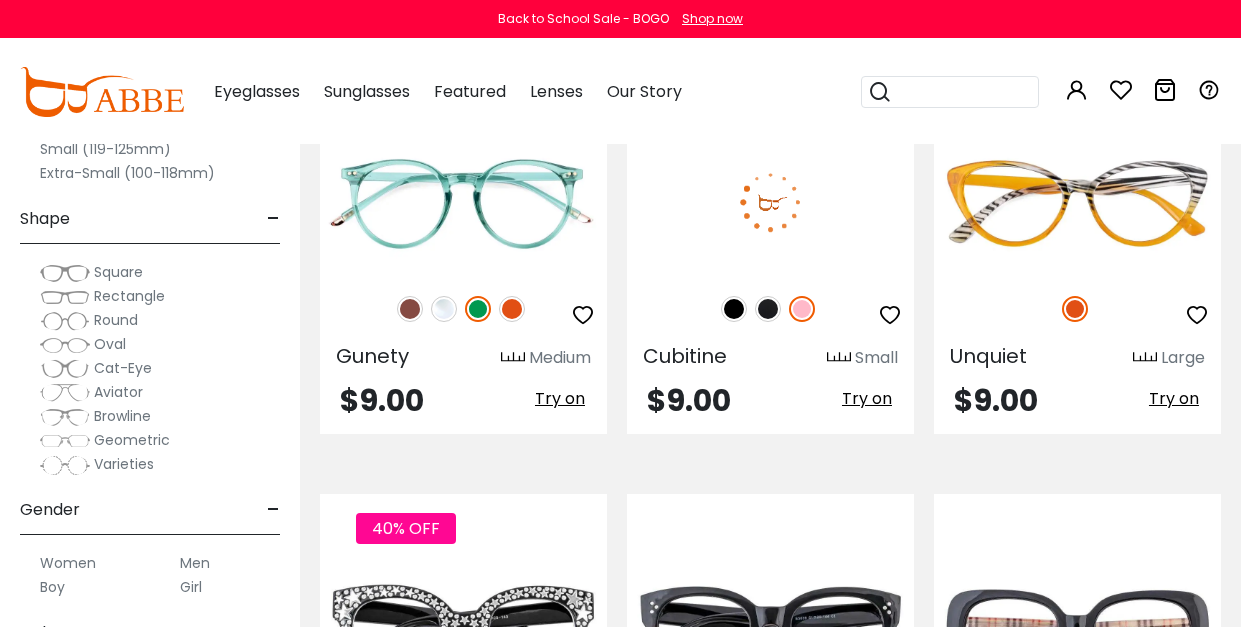 click at bounding box center (768, 309) 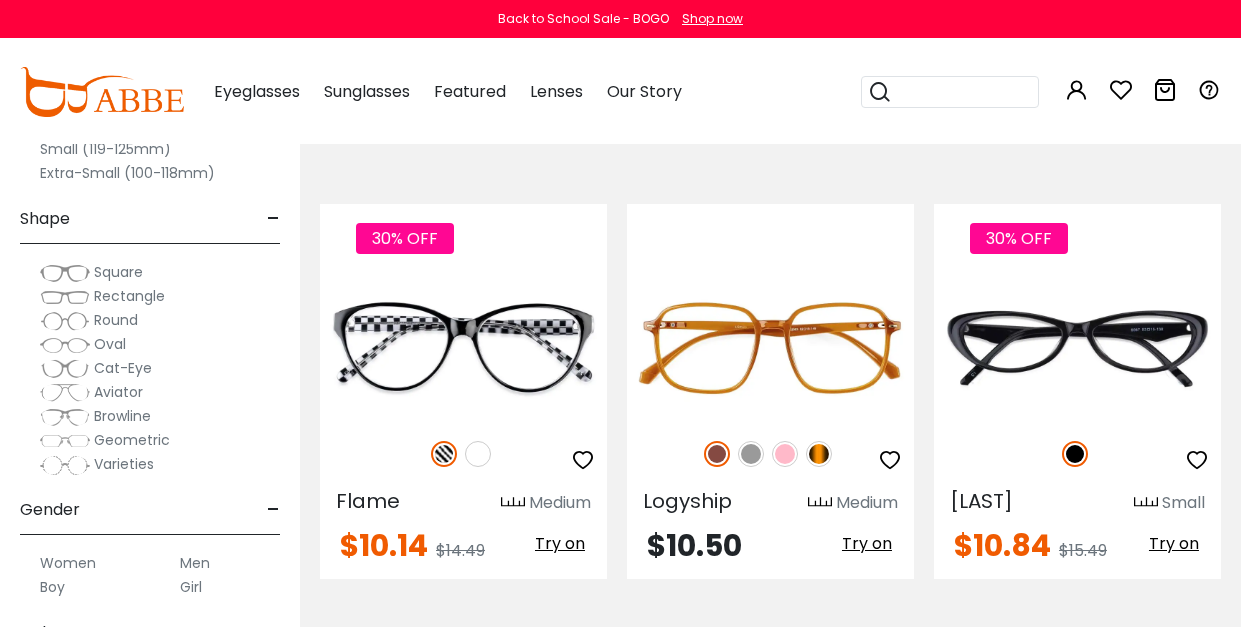 scroll, scrollTop: 8046, scrollLeft: 0, axis: vertical 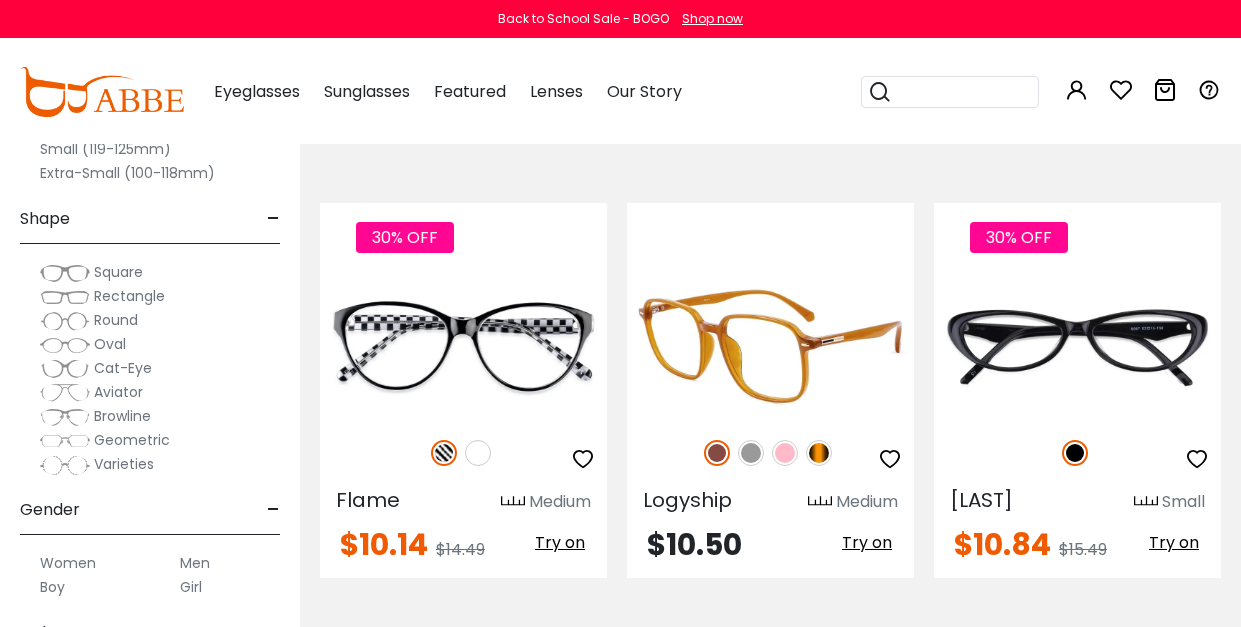 click at bounding box center [751, 453] 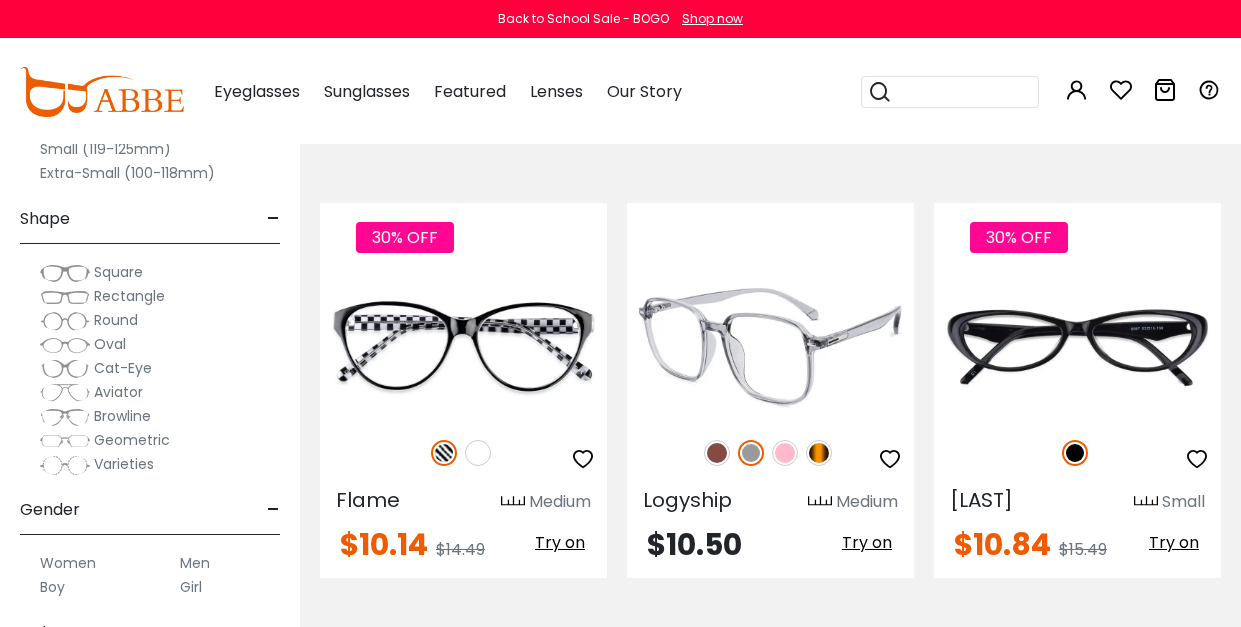 click at bounding box center (785, 453) 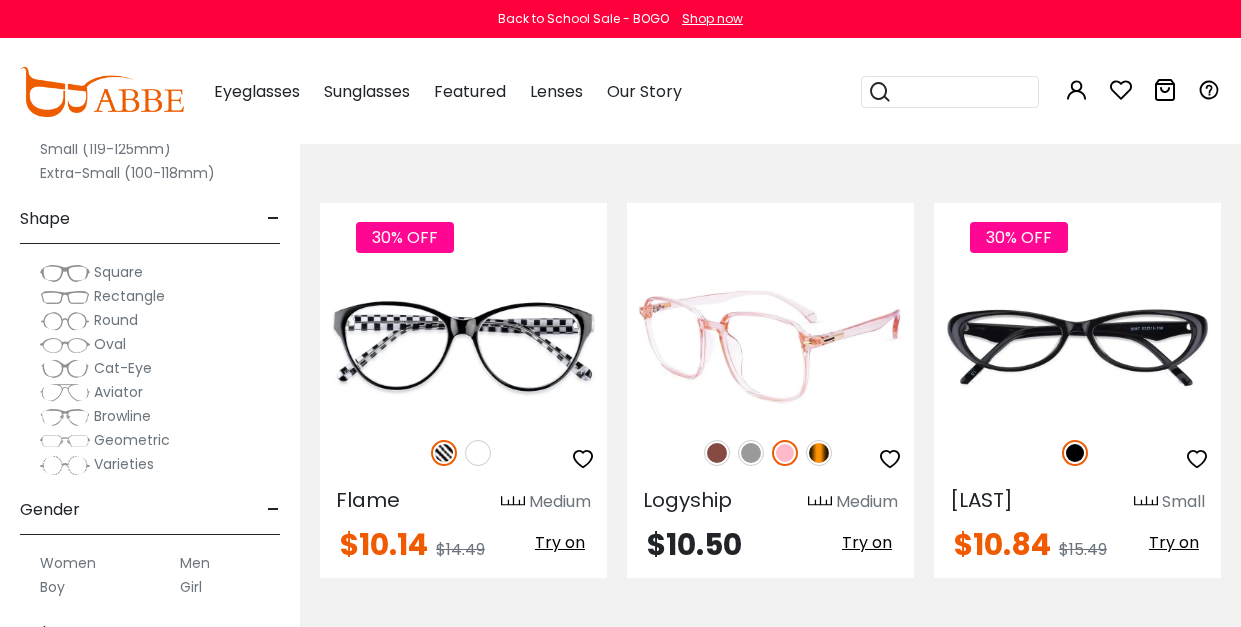 click at bounding box center [819, 453] 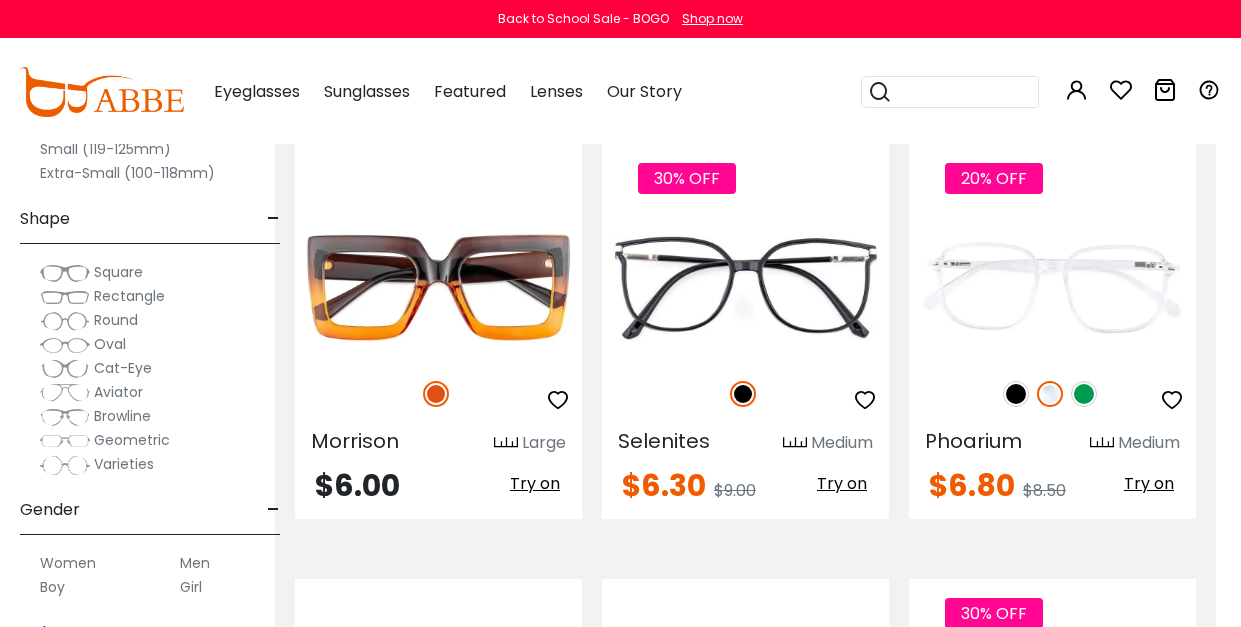 scroll, scrollTop: 2880, scrollLeft: 25, axis: both 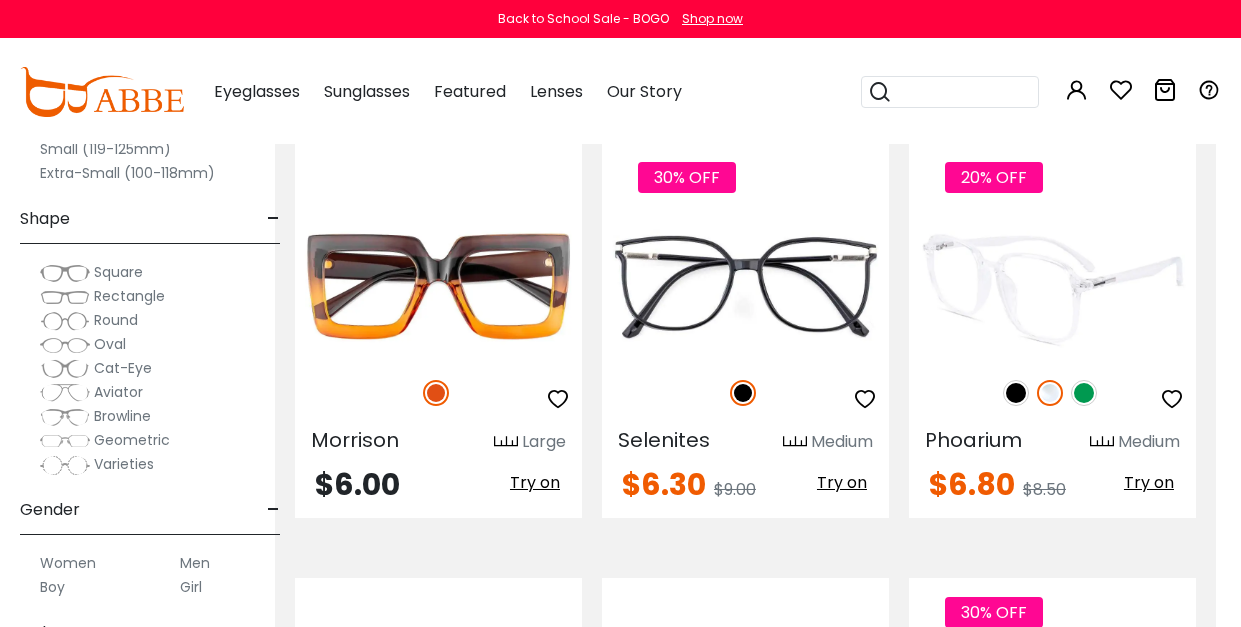 click at bounding box center (1016, 393) 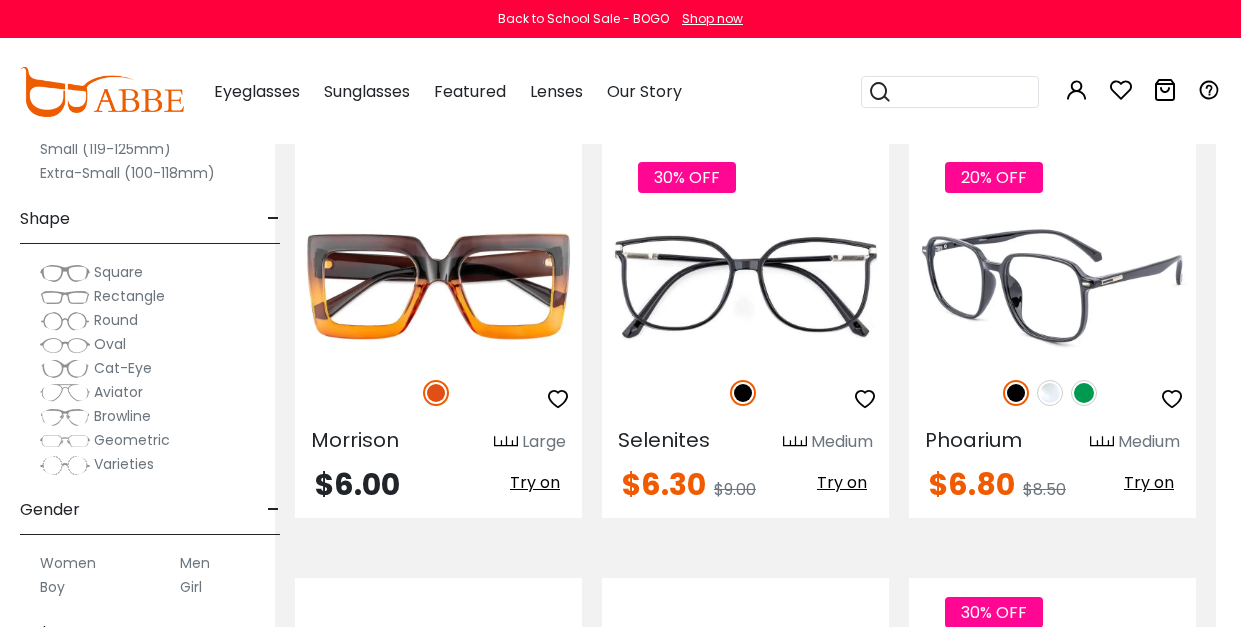 click at bounding box center [1050, 393] 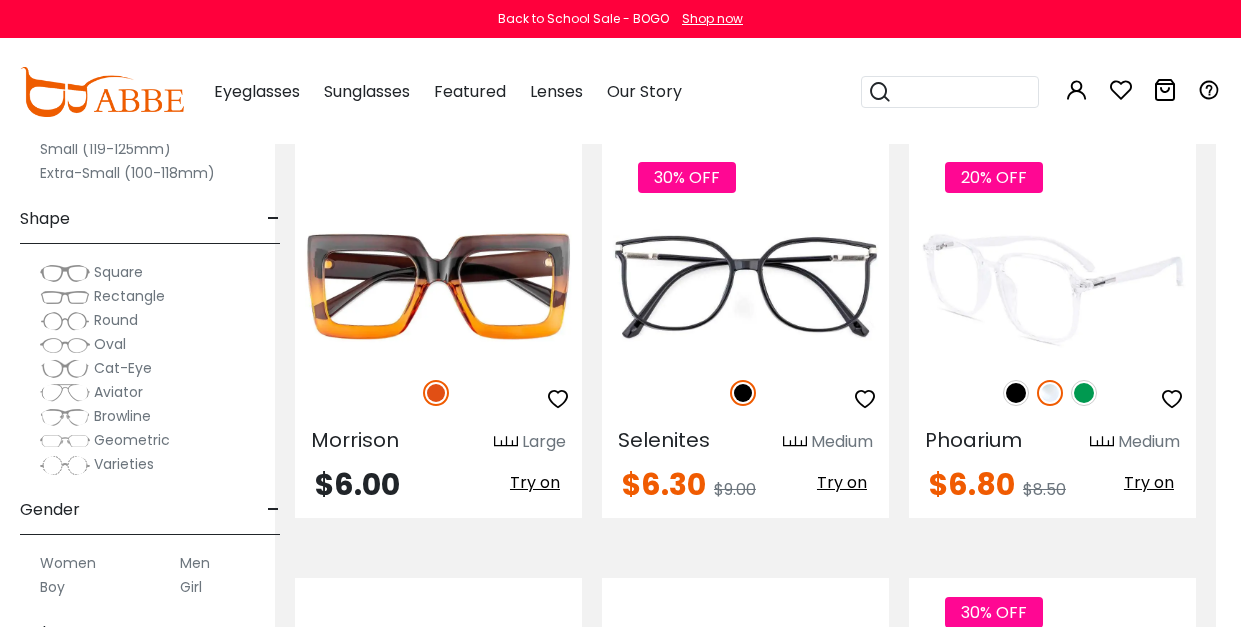 click at bounding box center (1052, 286) 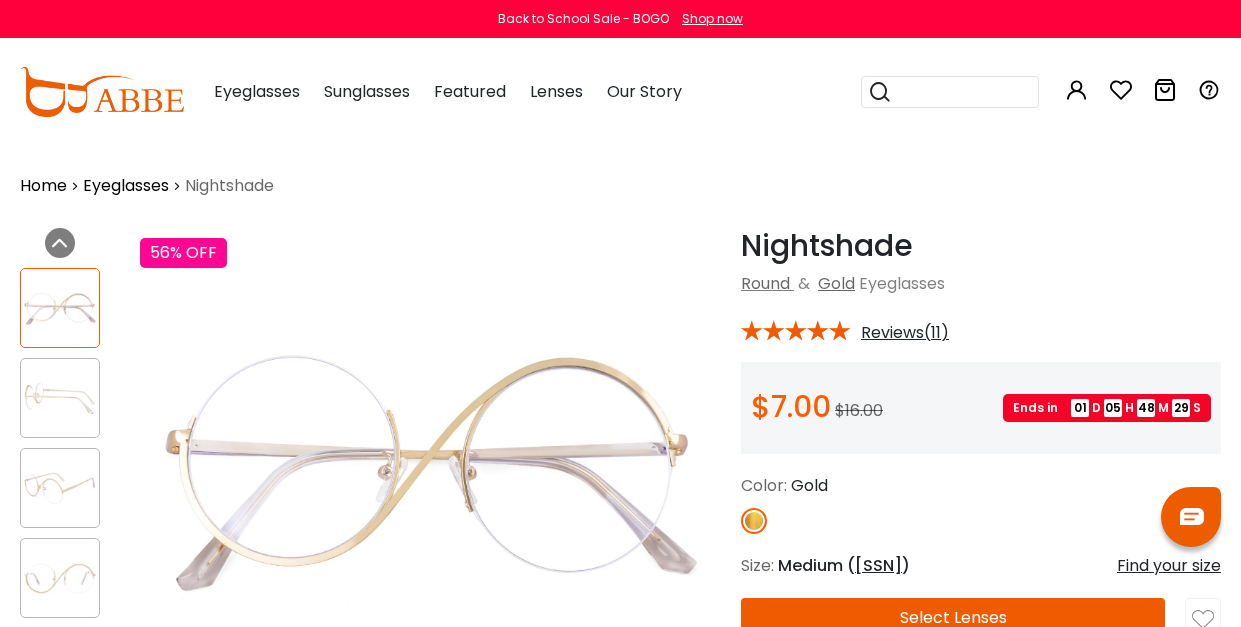 scroll, scrollTop: 0, scrollLeft: 0, axis: both 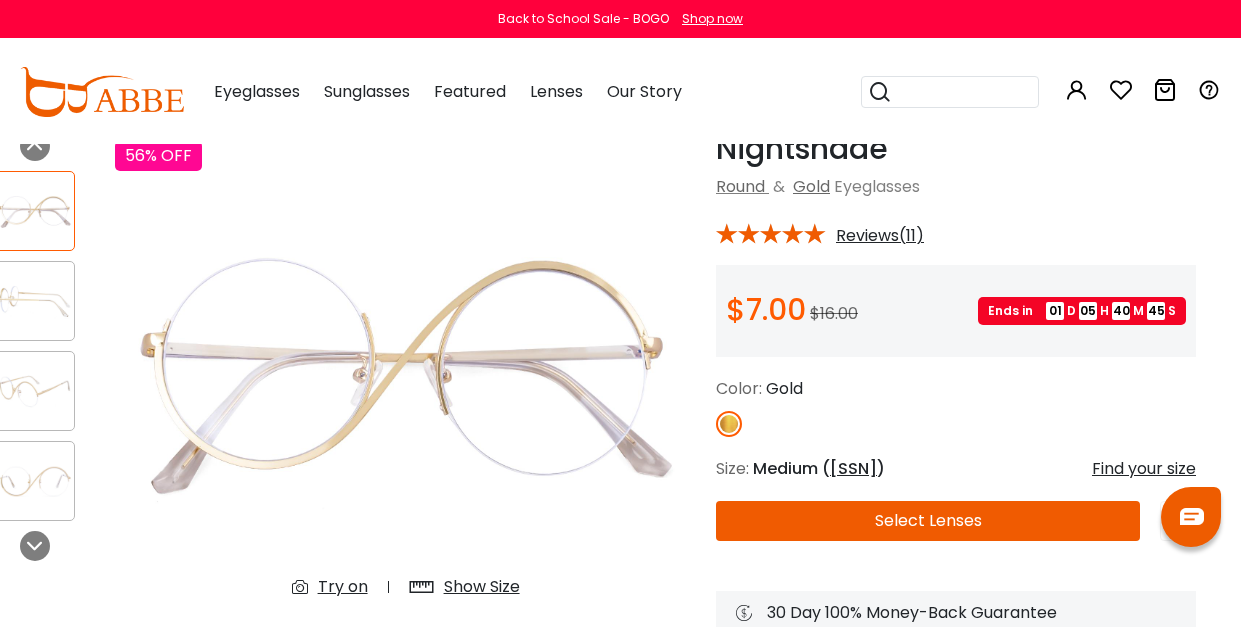 click on "Select Lenses" at bounding box center [928, 521] 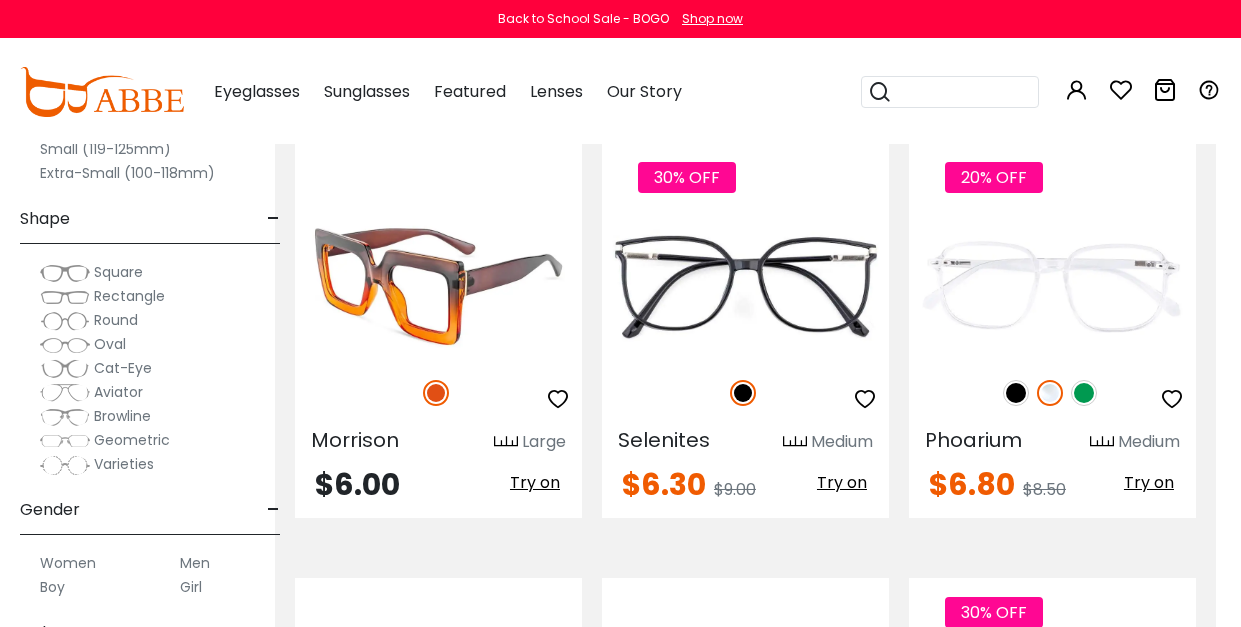 scroll, scrollTop: 2880, scrollLeft: 25, axis: both 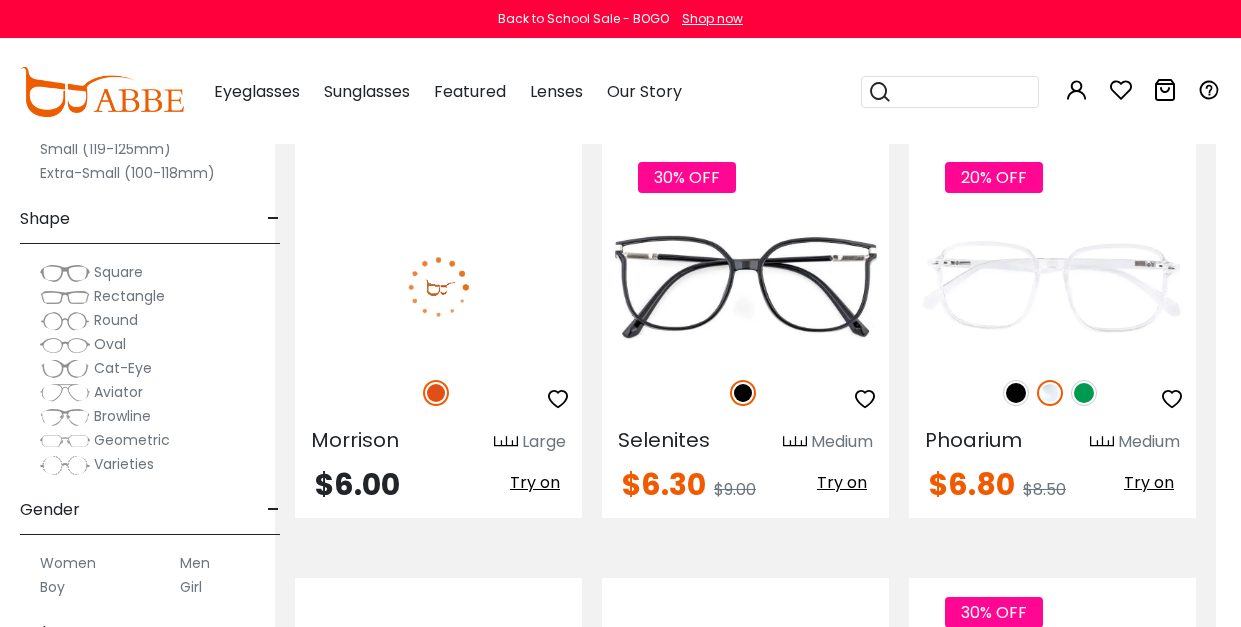 click at bounding box center (102, 92) 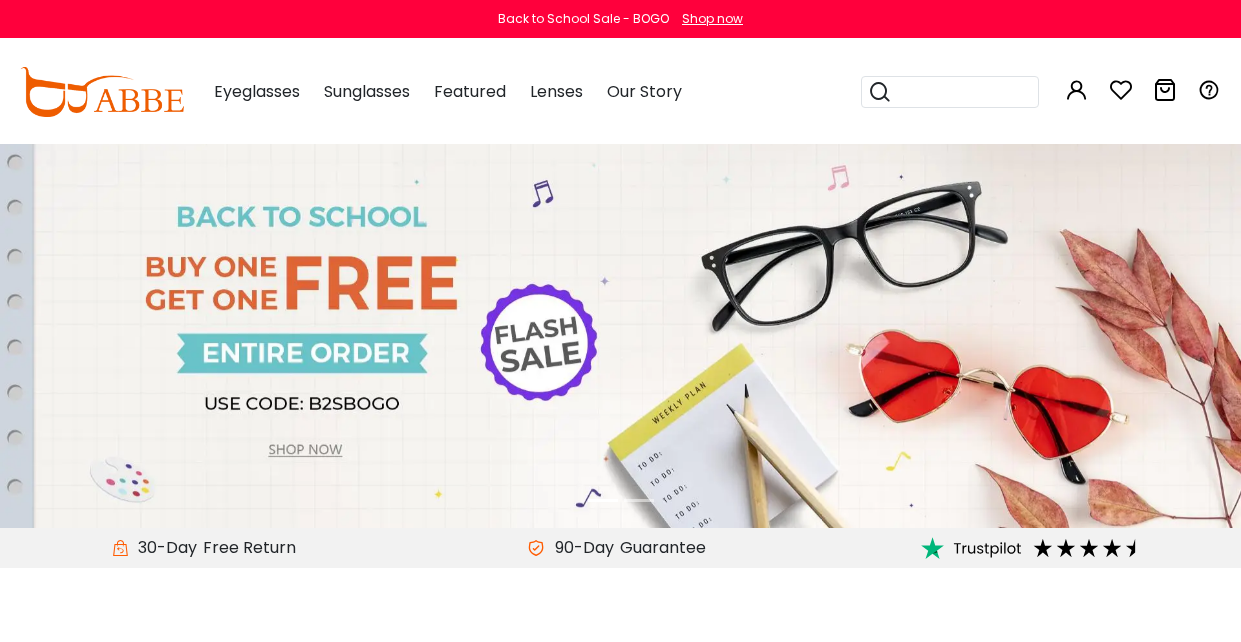 scroll, scrollTop: 0, scrollLeft: 0, axis: both 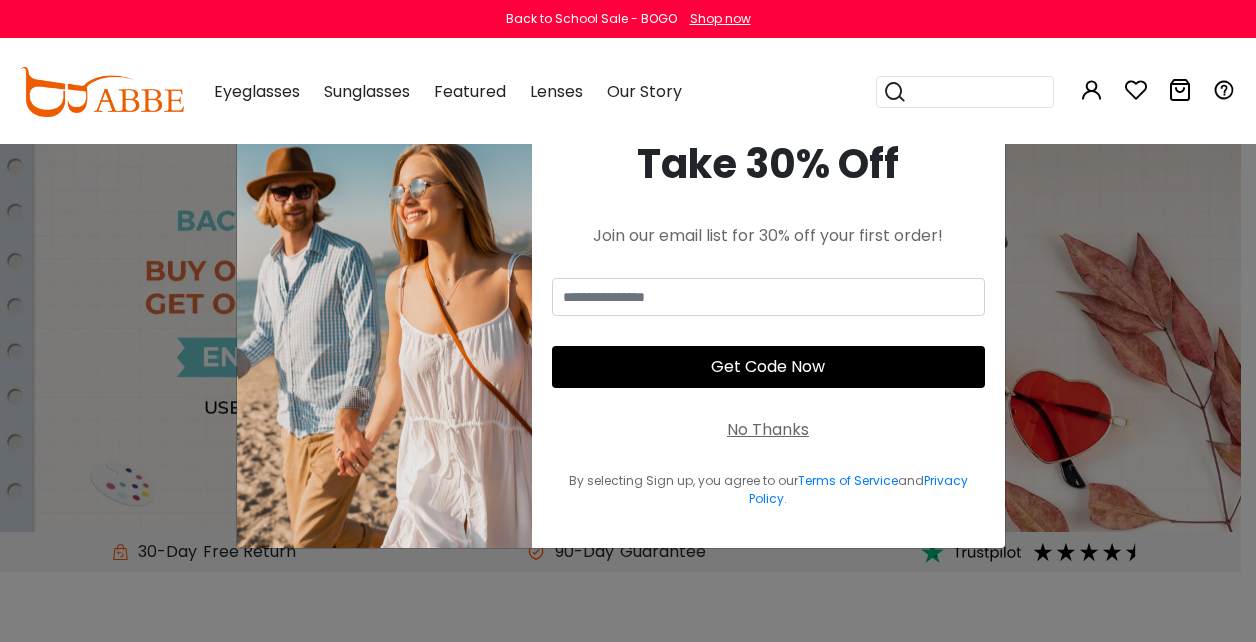 click on "No Thanks" at bounding box center (768, 430) 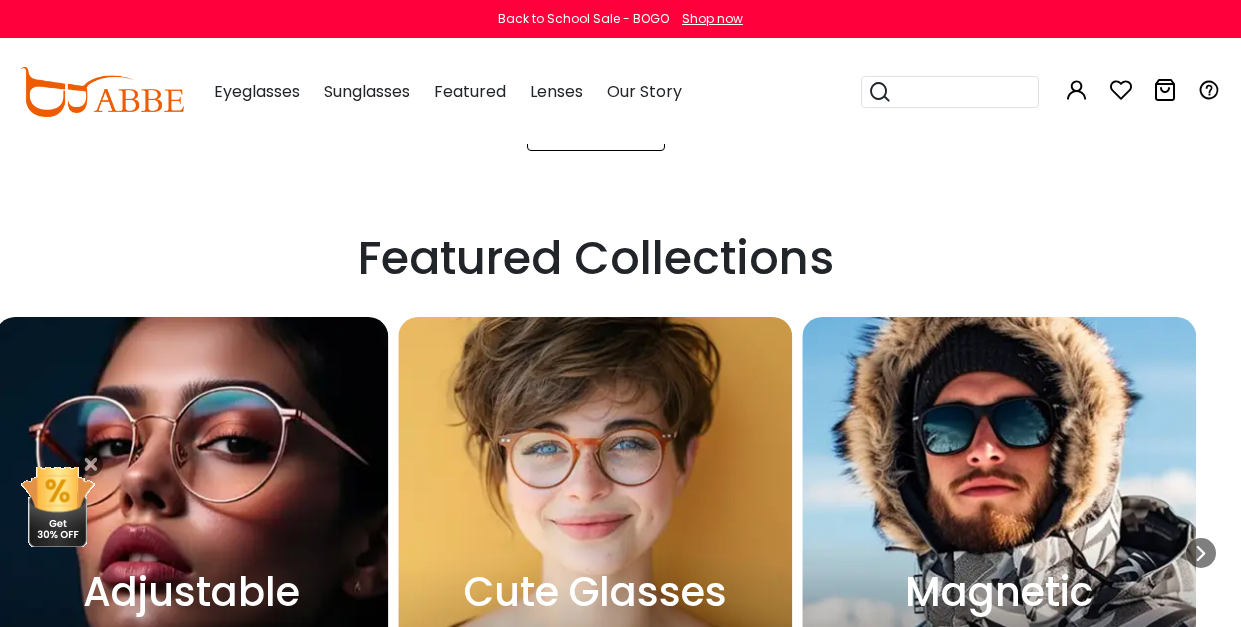 scroll, scrollTop: 3072, scrollLeft: 25, axis: both 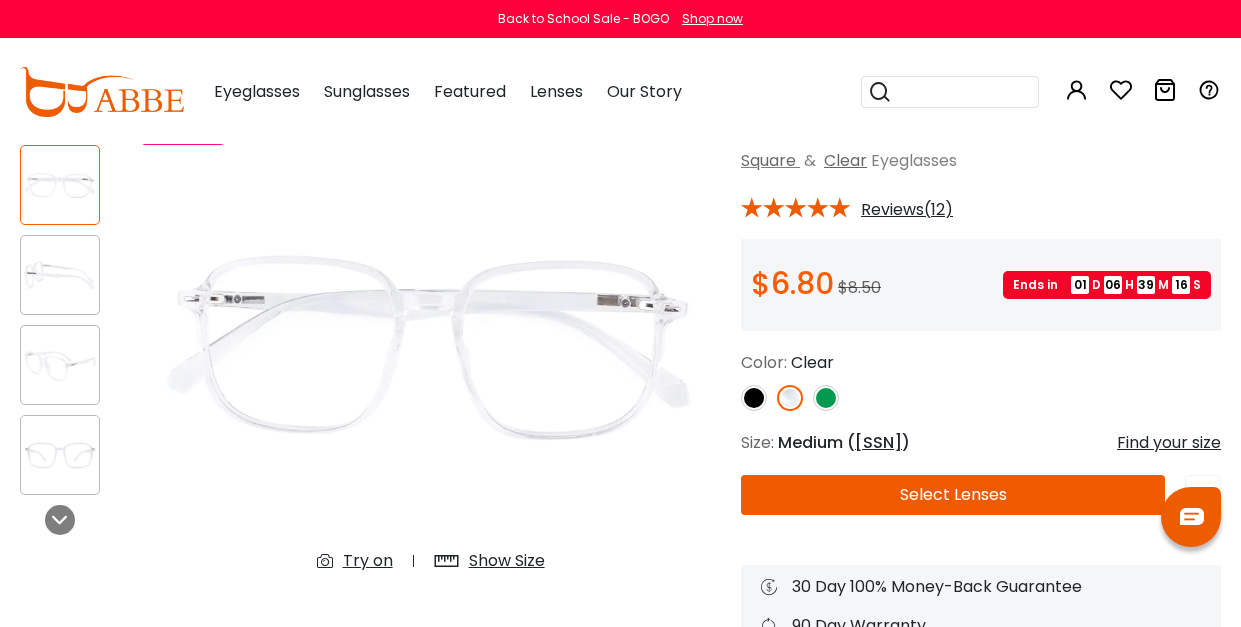 click on "Select Lenses" at bounding box center (953, 495) 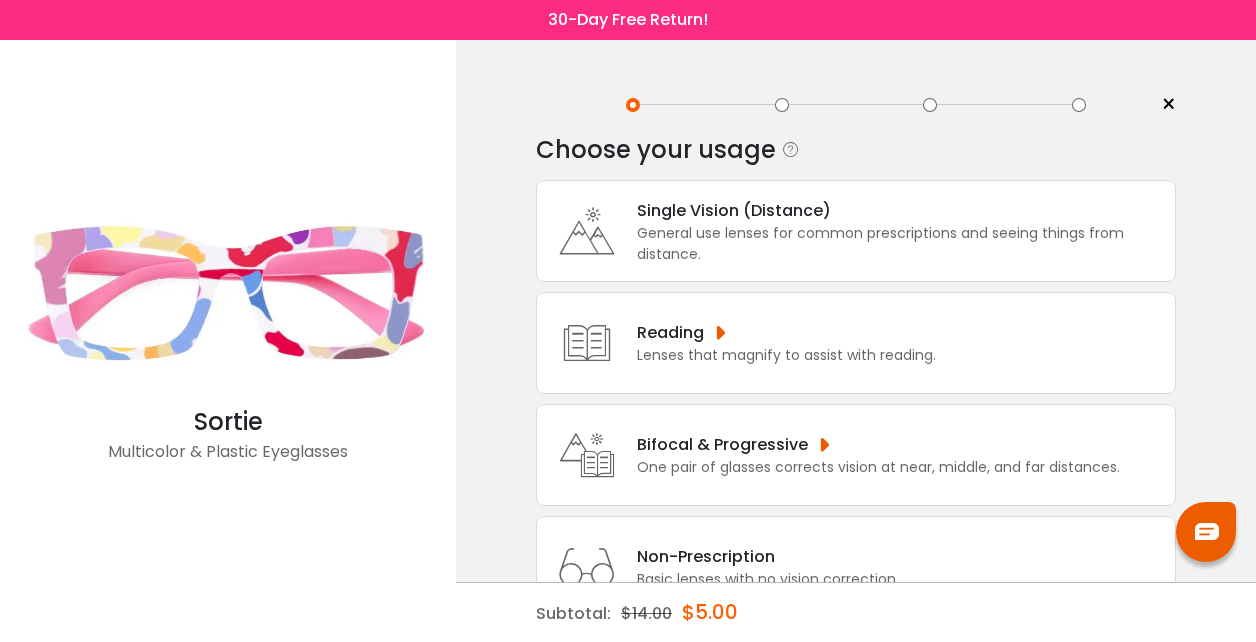 scroll, scrollTop: 0, scrollLeft: 0, axis: both 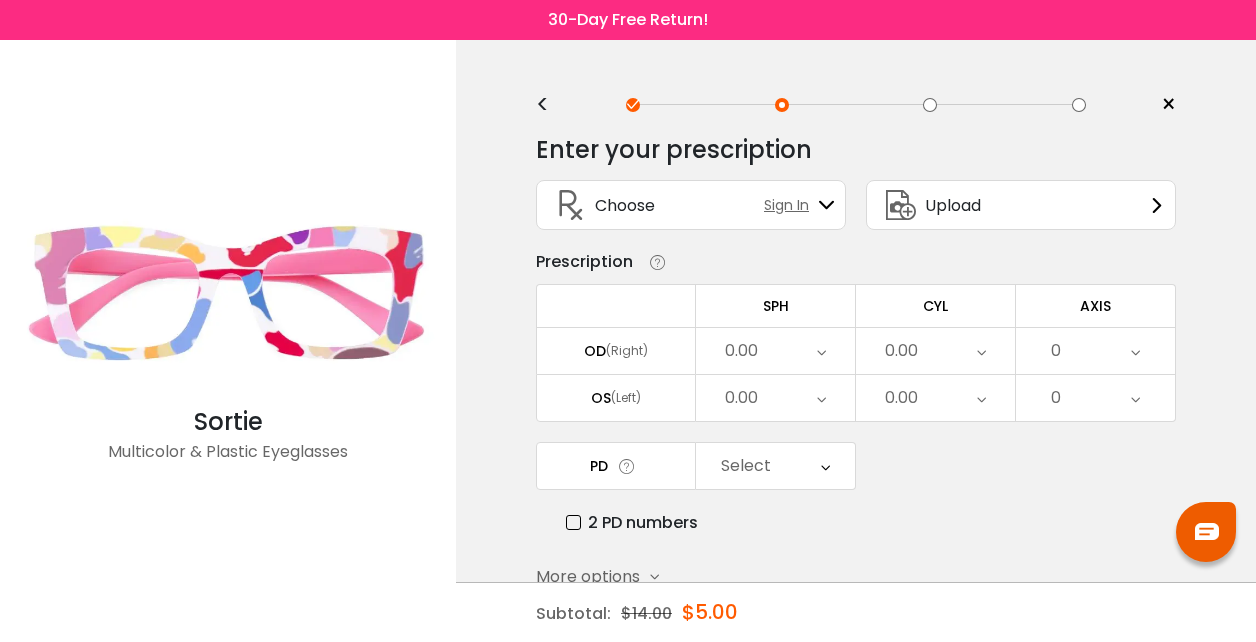 drag, startPoint x: 712, startPoint y: 348, endPoint x: 648, endPoint y: 344, distance: 64.12488 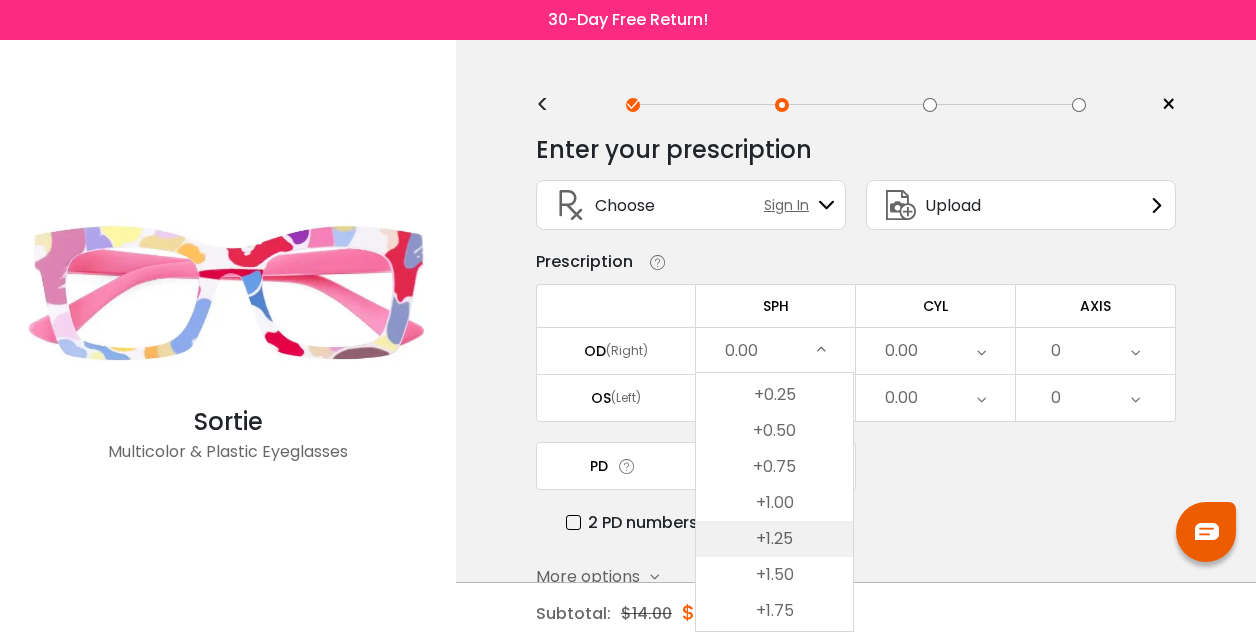 scroll, scrollTop: 2949, scrollLeft: 0, axis: vertical 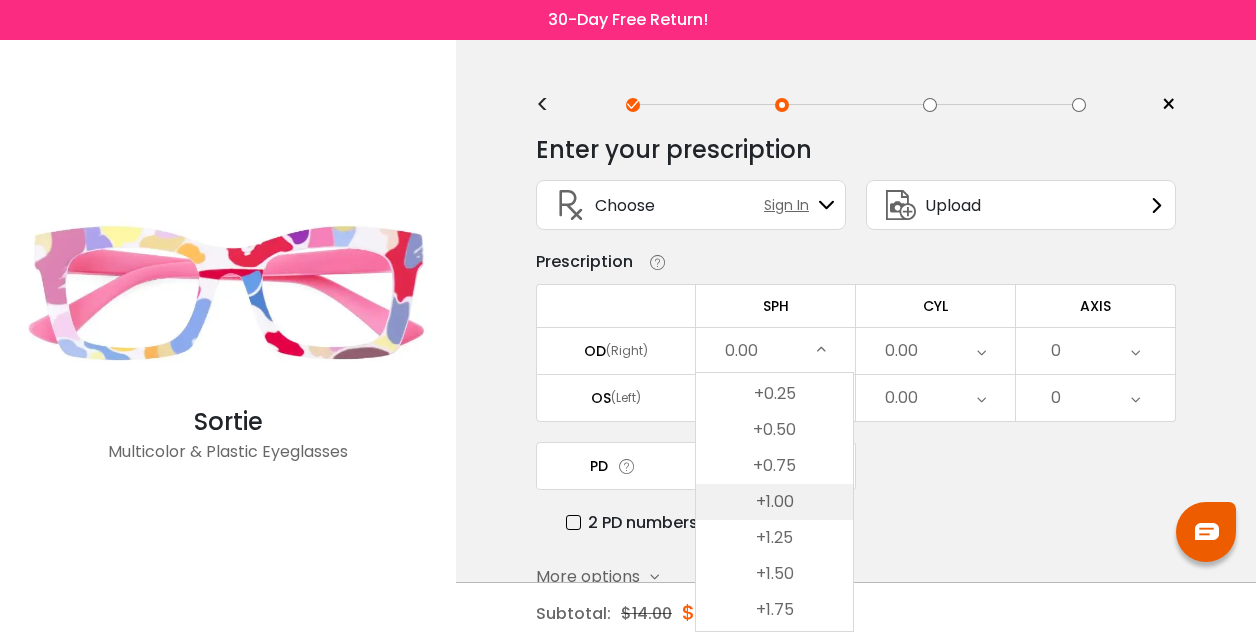 click on "+1.00" at bounding box center (774, 502) 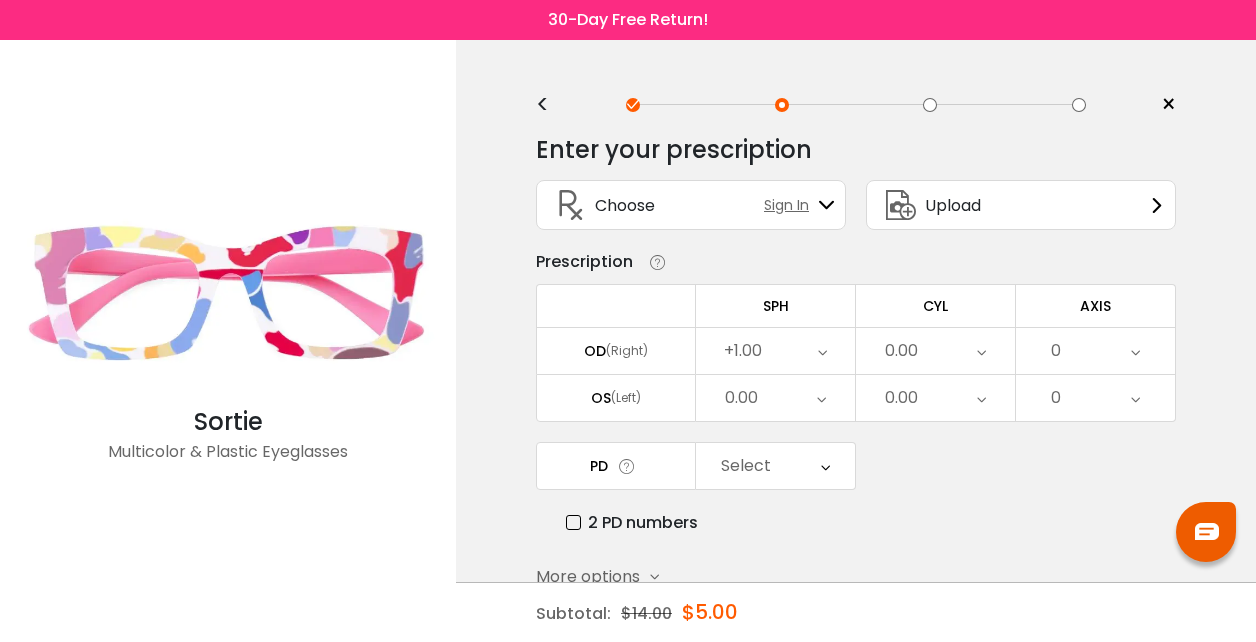 click on "0.00" at bounding box center [775, 398] 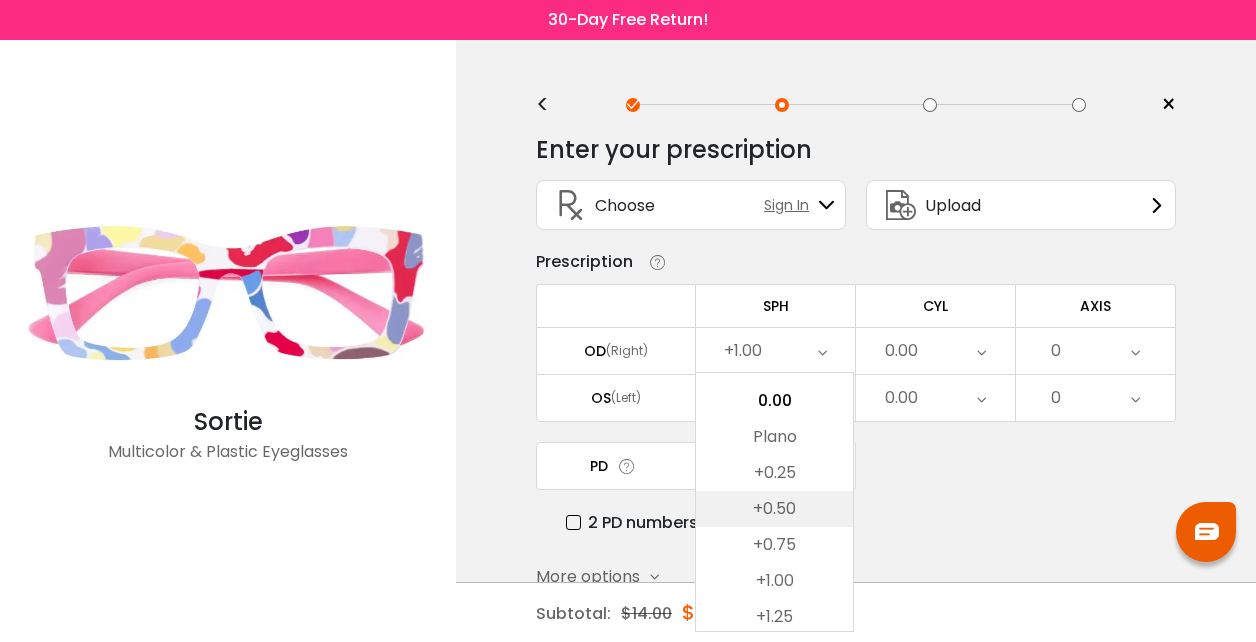 scroll, scrollTop: 2871, scrollLeft: 0, axis: vertical 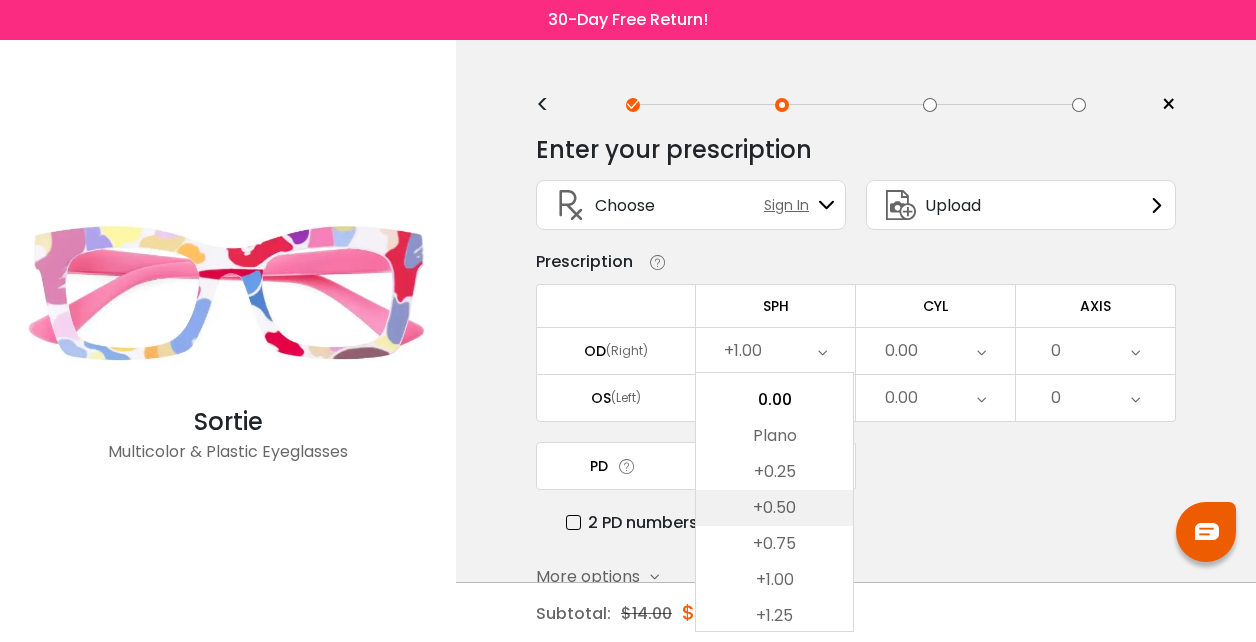click on "+0.50" at bounding box center [774, 508] 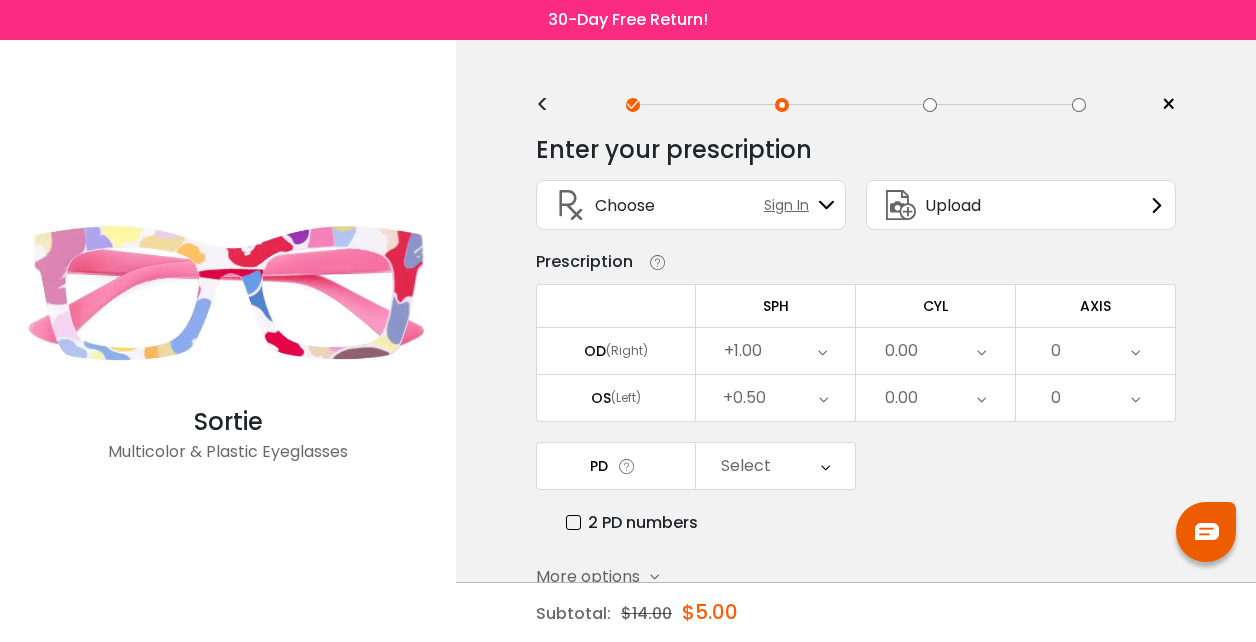 click on "0.00" at bounding box center (935, 351) 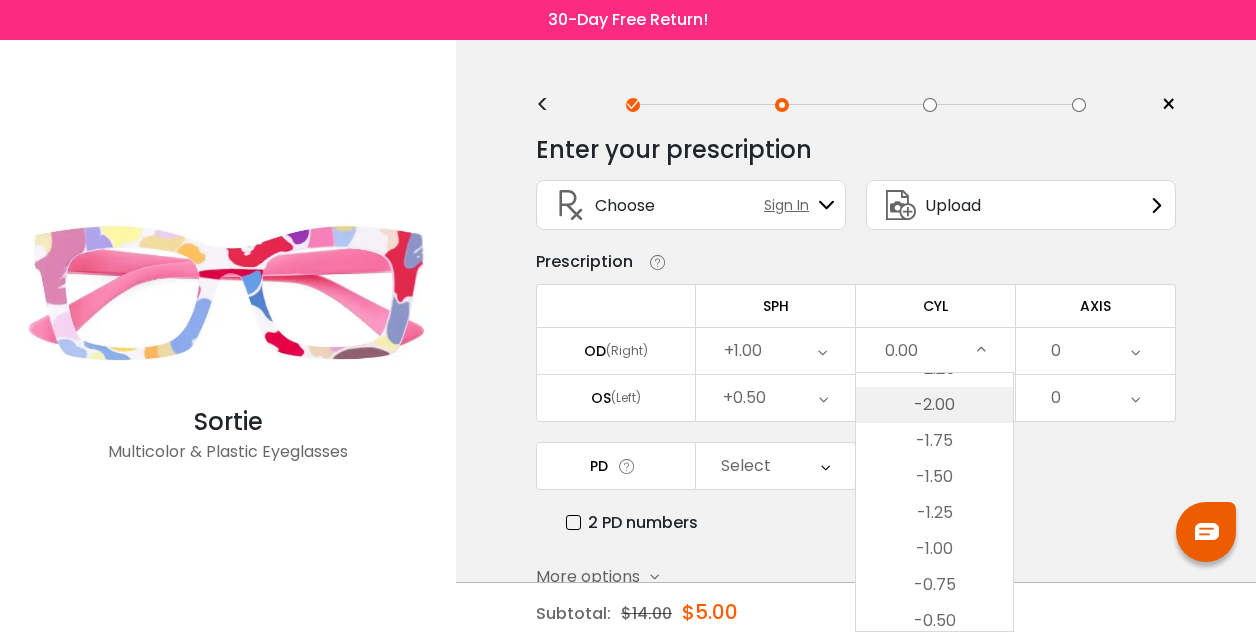 scroll, scrollTop: 564, scrollLeft: 0, axis: vertical 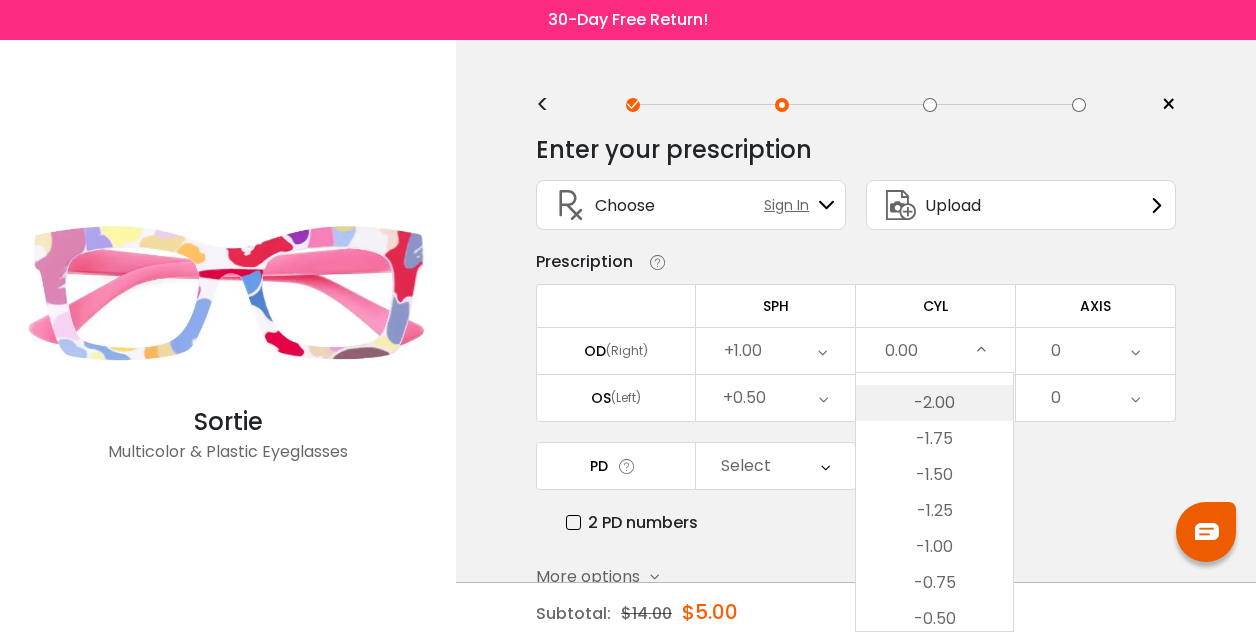 click on "-2.00" at bounding box center [934, 403] 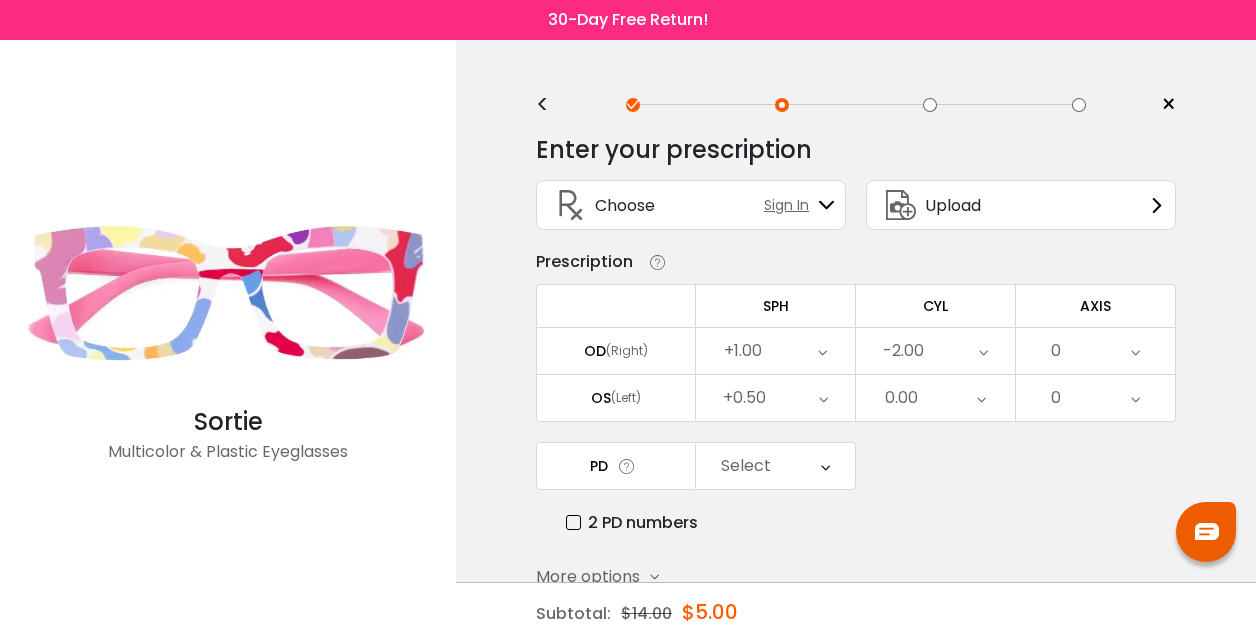 click on "0.00" at bounding box center [935, 398] 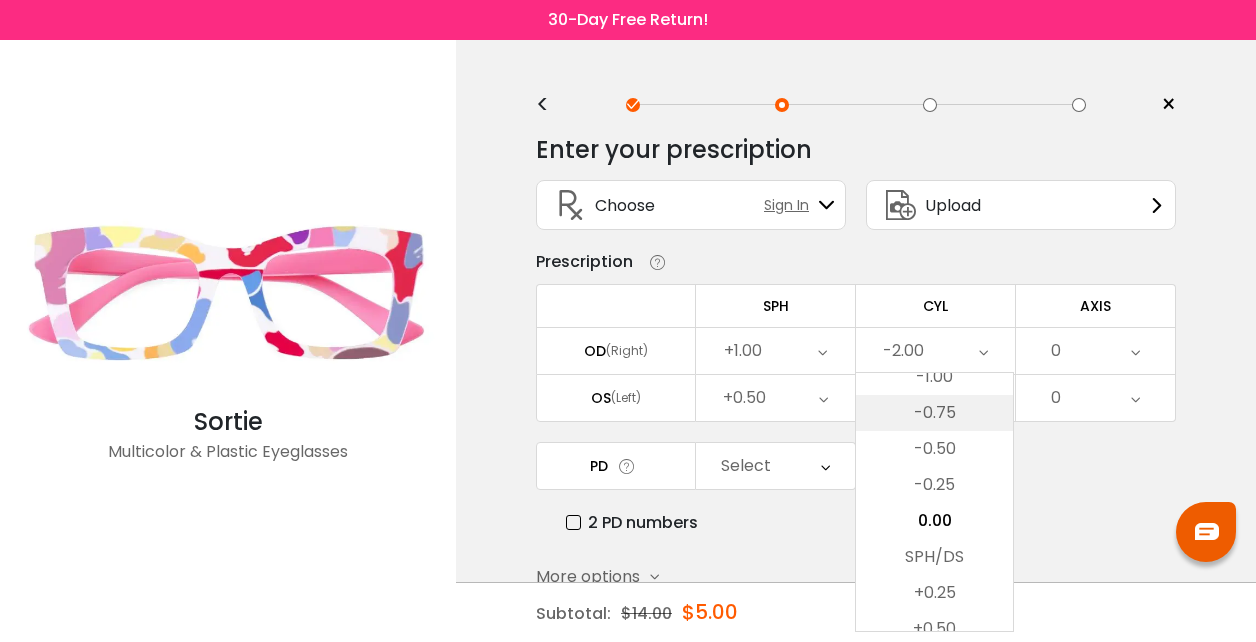 click on "-0.75" at bounding box center [934, 413] 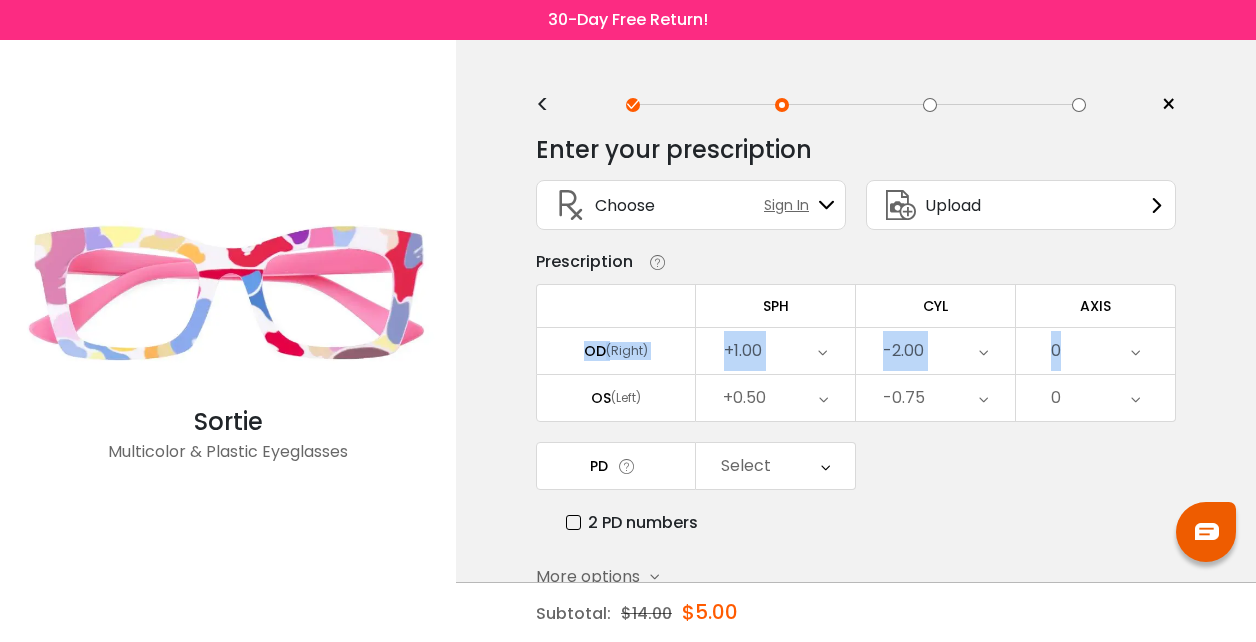 drag, startPoint x: 1153, startPoint y: 325, endPoint x: 1141, endPoint y: 349, distance: 26.832815 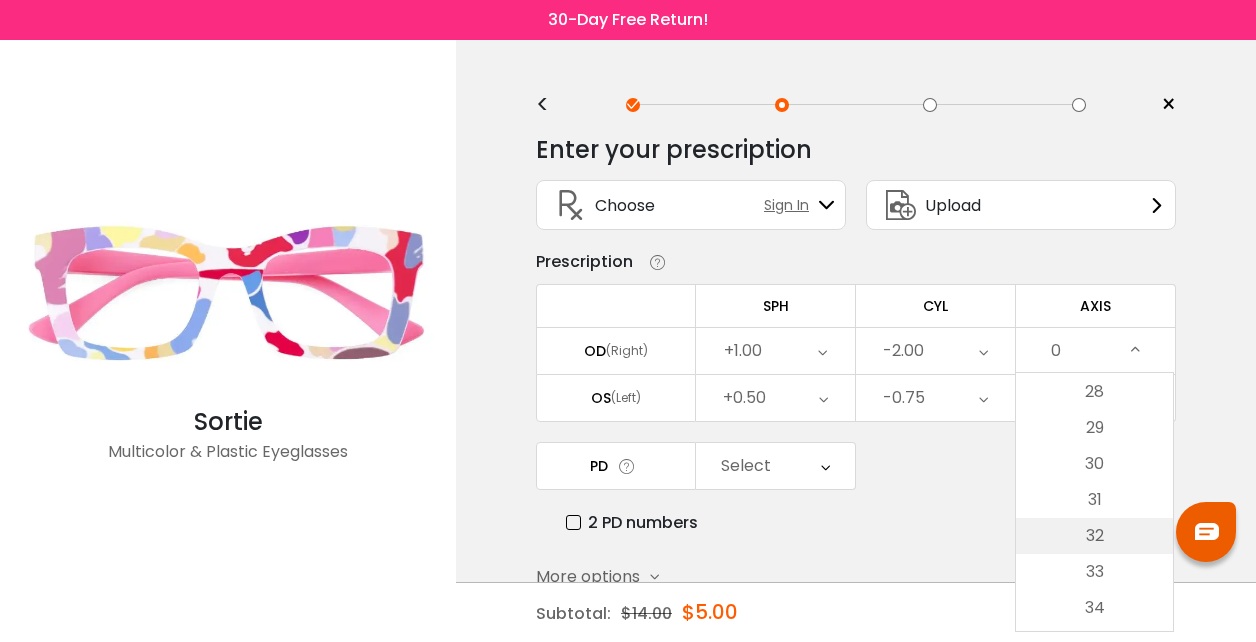 scroll, scrollTop: 1008, scrollLeft: 0, axis: vertical 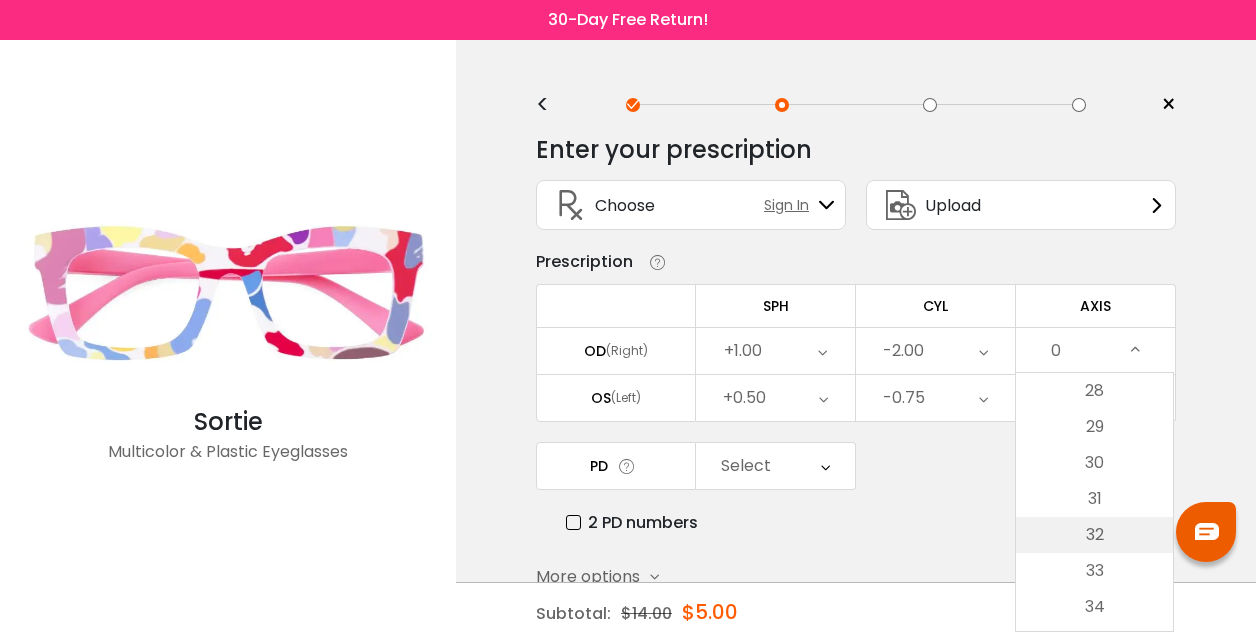 click on "32" at bounding box center (1094, 535) 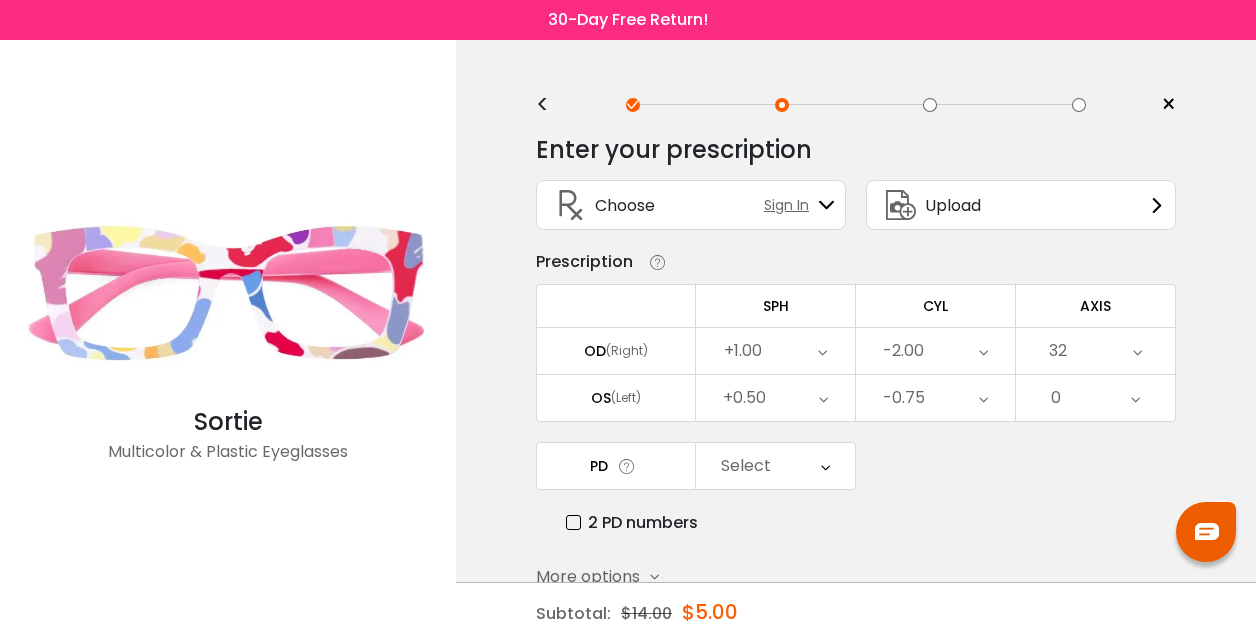 click on "0" at bounding box center [1095, 398] 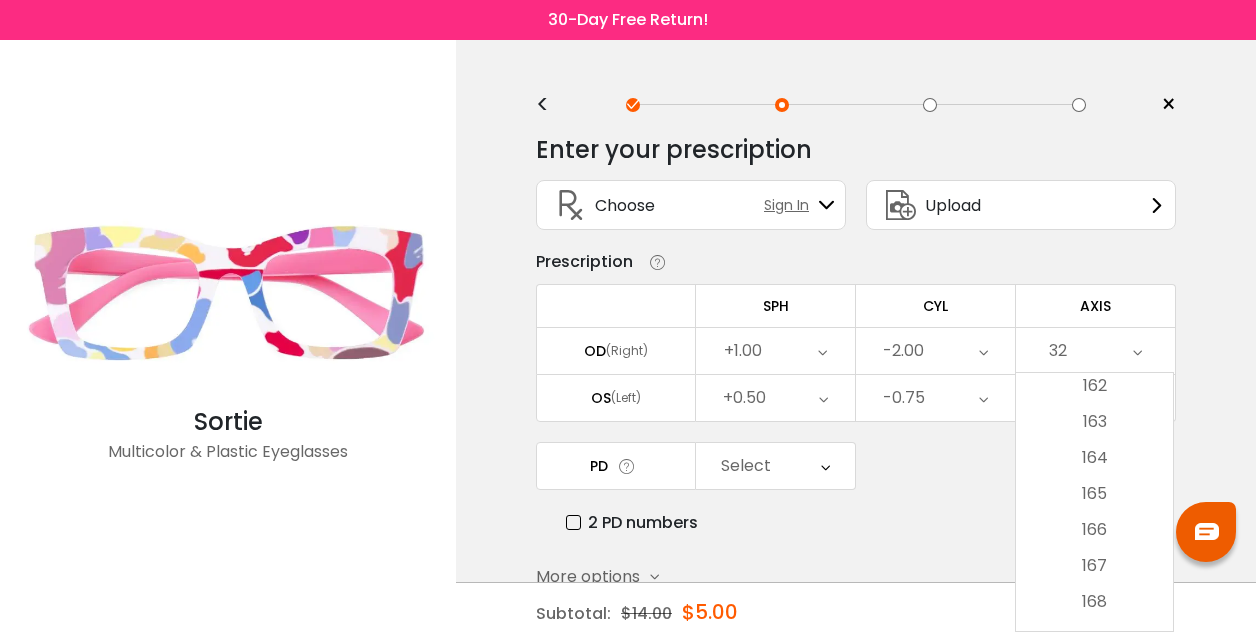 scroll, scrollTop: 5838, scrollLeft: 0, axis: vertical 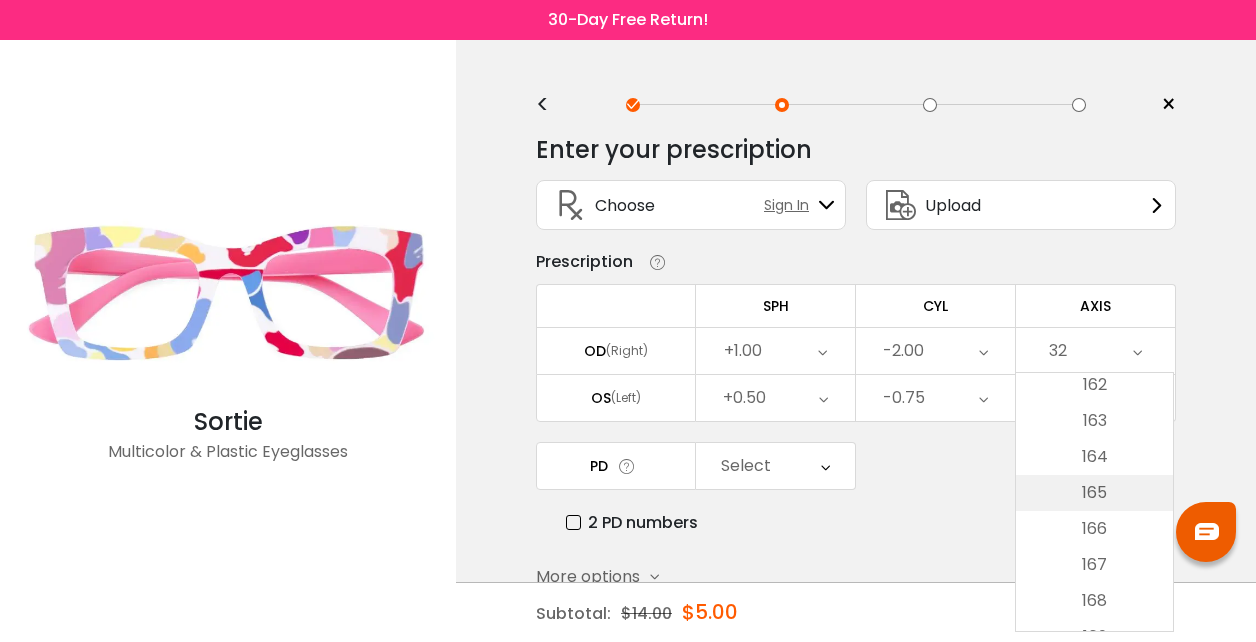click on "165" at bounding box center [1094, 493] 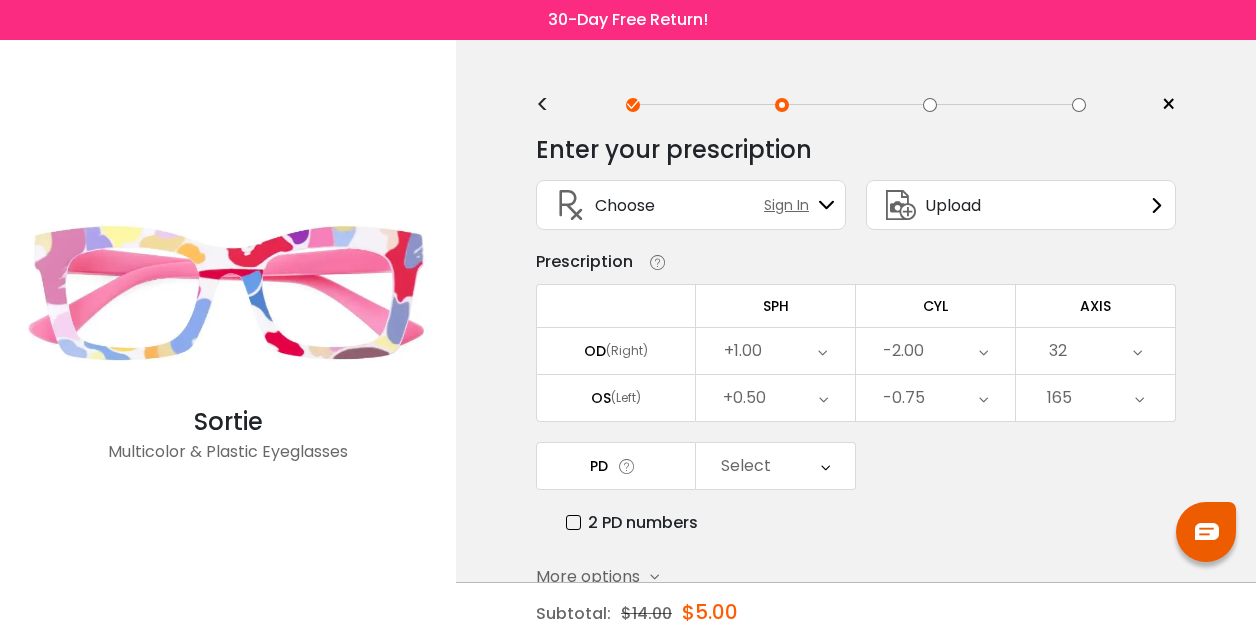 click on "Select" at bounding box center (775, 466) 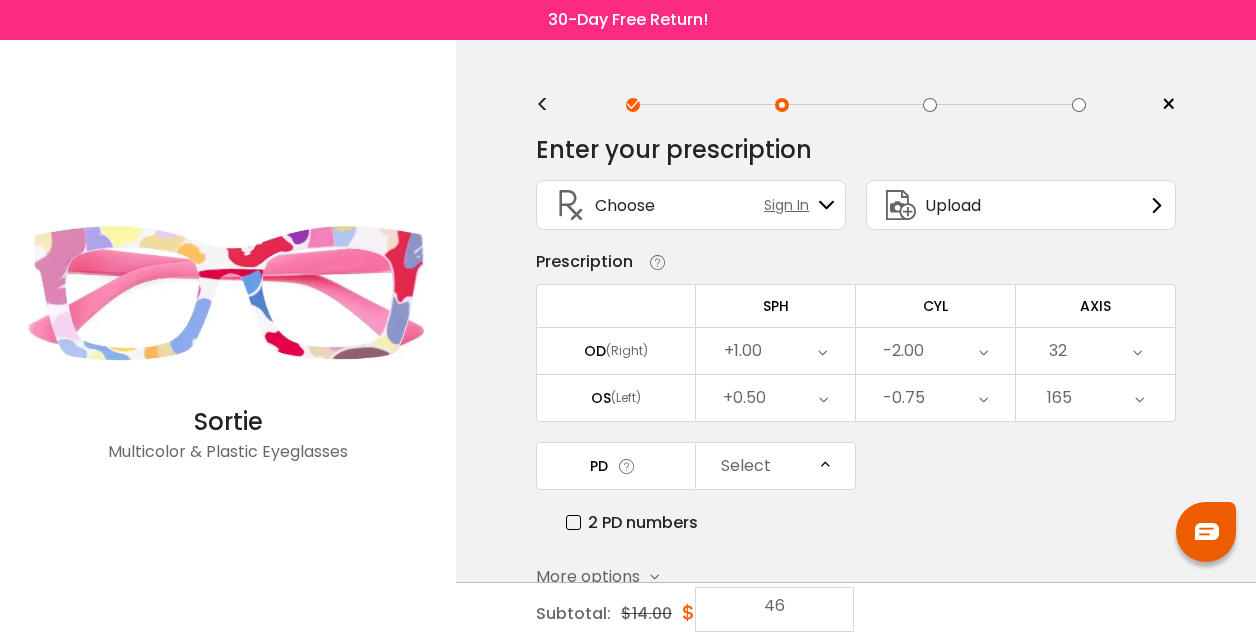 scroll, scrollTop: 482, scrollLeft: 0, axis: vertical 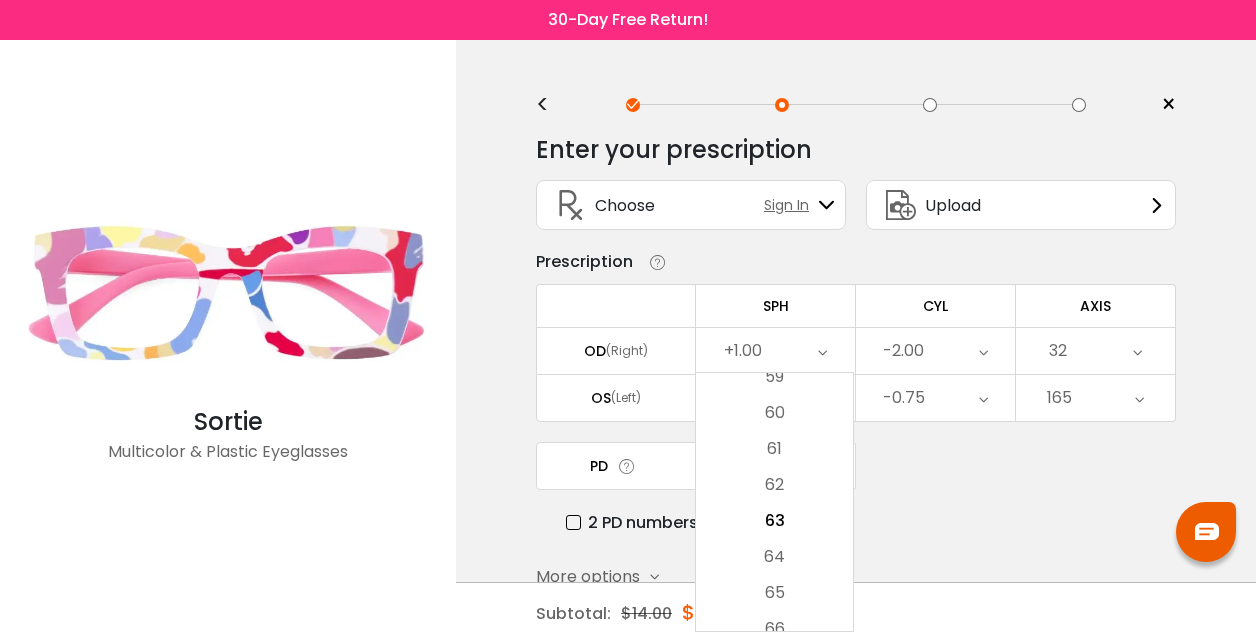 click on "62" at bounding box center [774, 485] 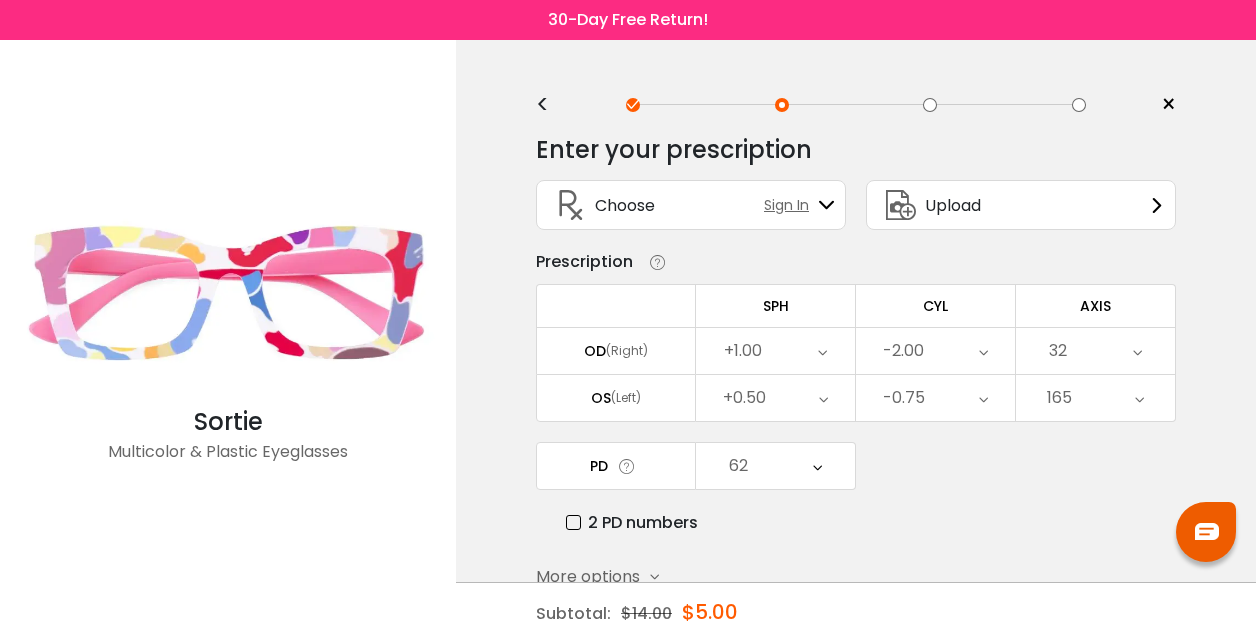 scroll, scrollTop: 109, scrollLeft: 0, axis: vertical 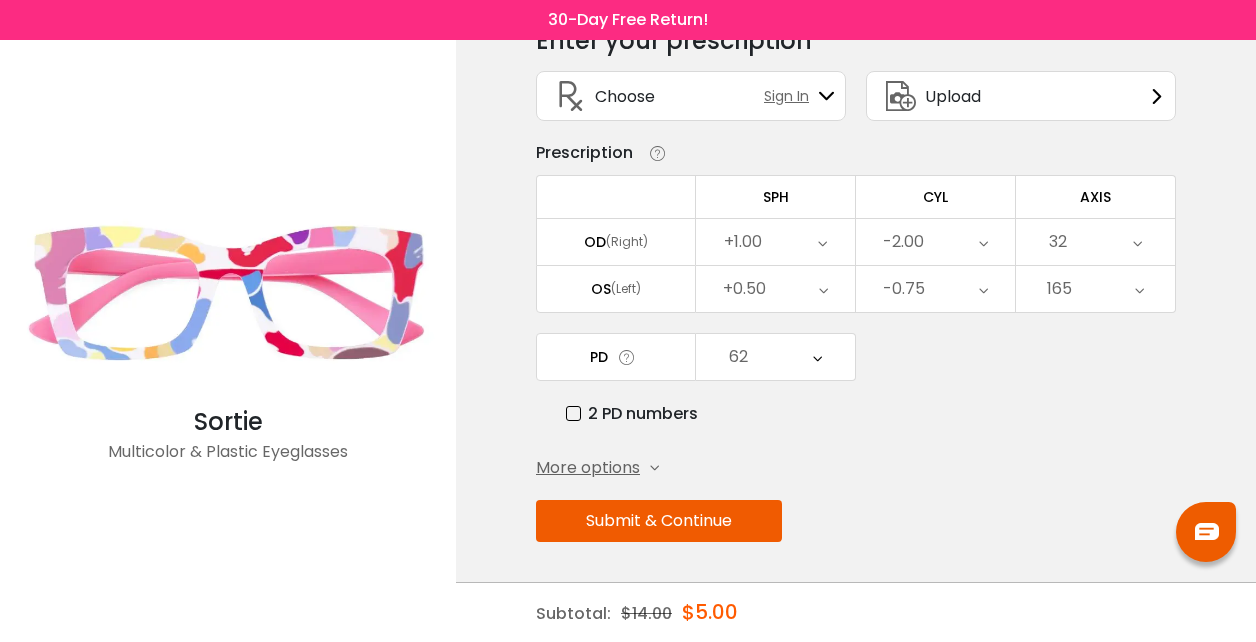click on "More options" at bounding box center [597, 468] 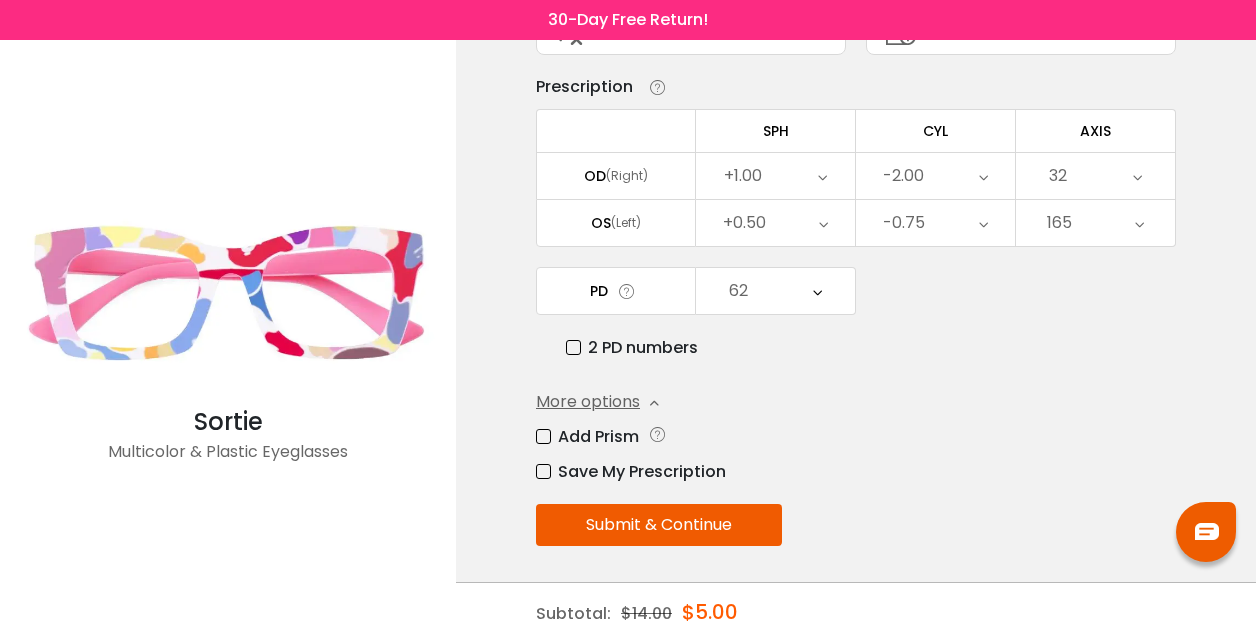 scroll, scrollTop: 179, scrollLeft: 0, axis: vertical 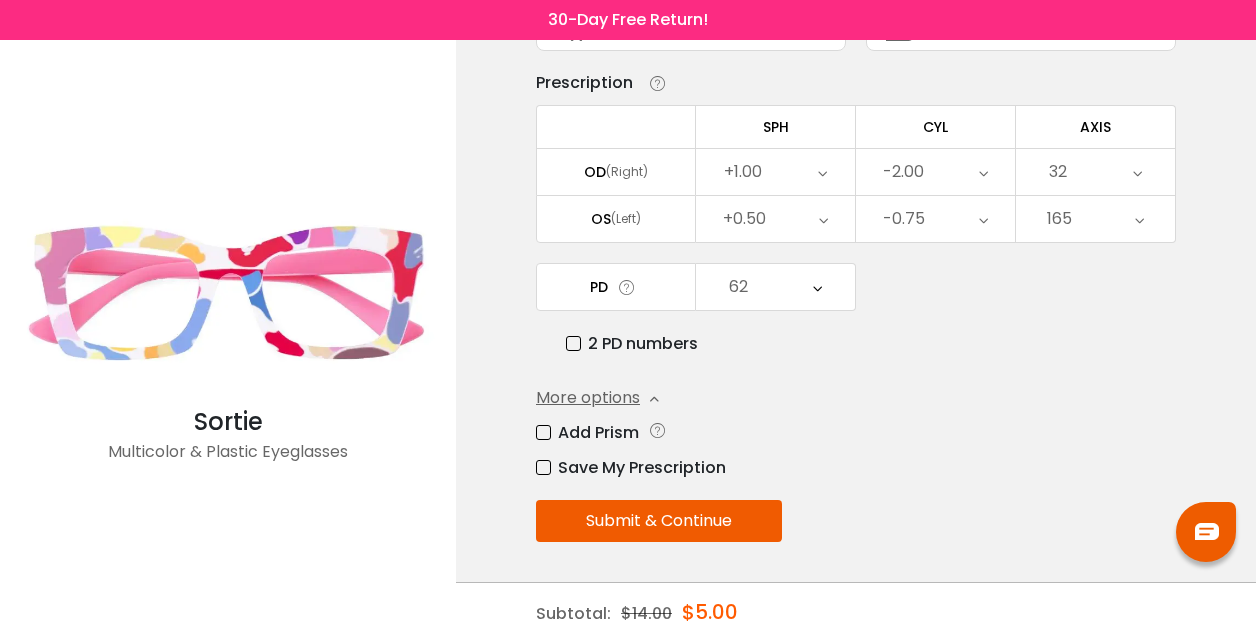 click on "Submit & Continue" at bounding box center [659, 521] 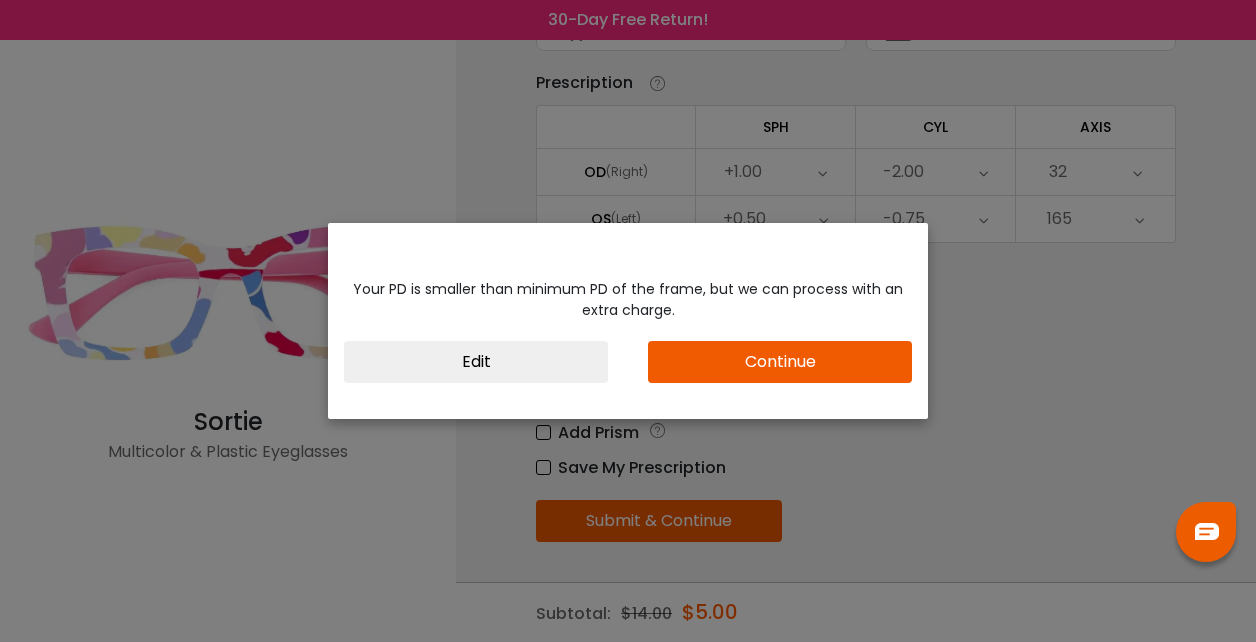 click on "Continue" at bounding box center (780, 362) 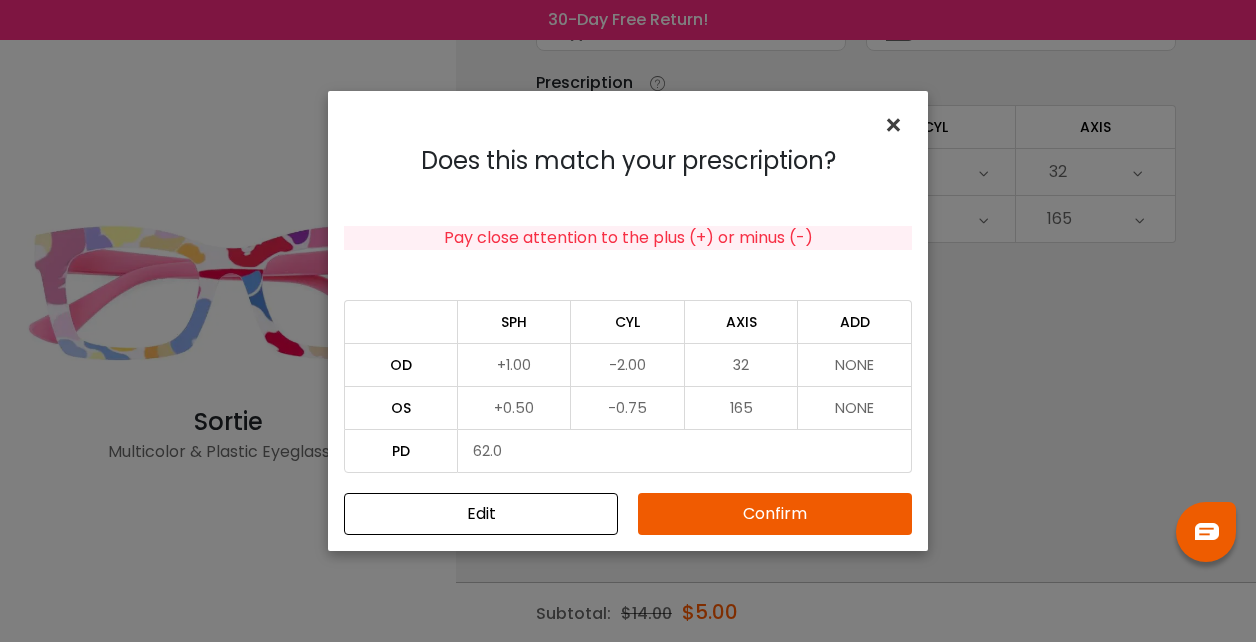 click on "×" at bounding box center (897, 125) 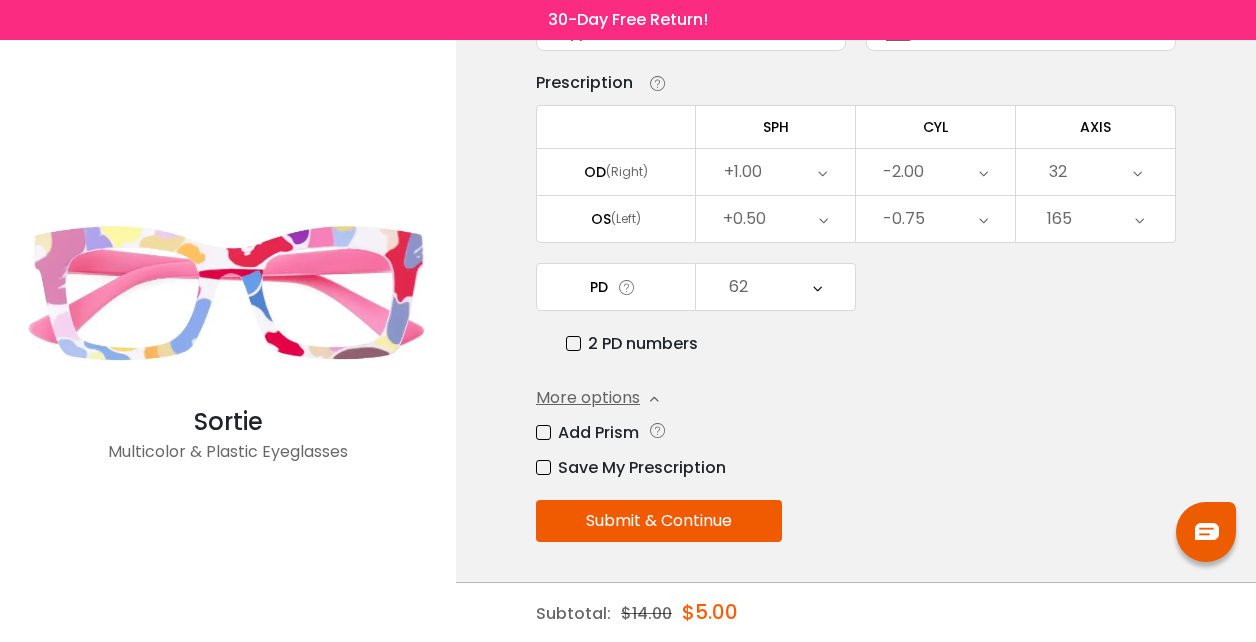 scroll, scrollTop: 0, scrollLeft: 0, axis: both 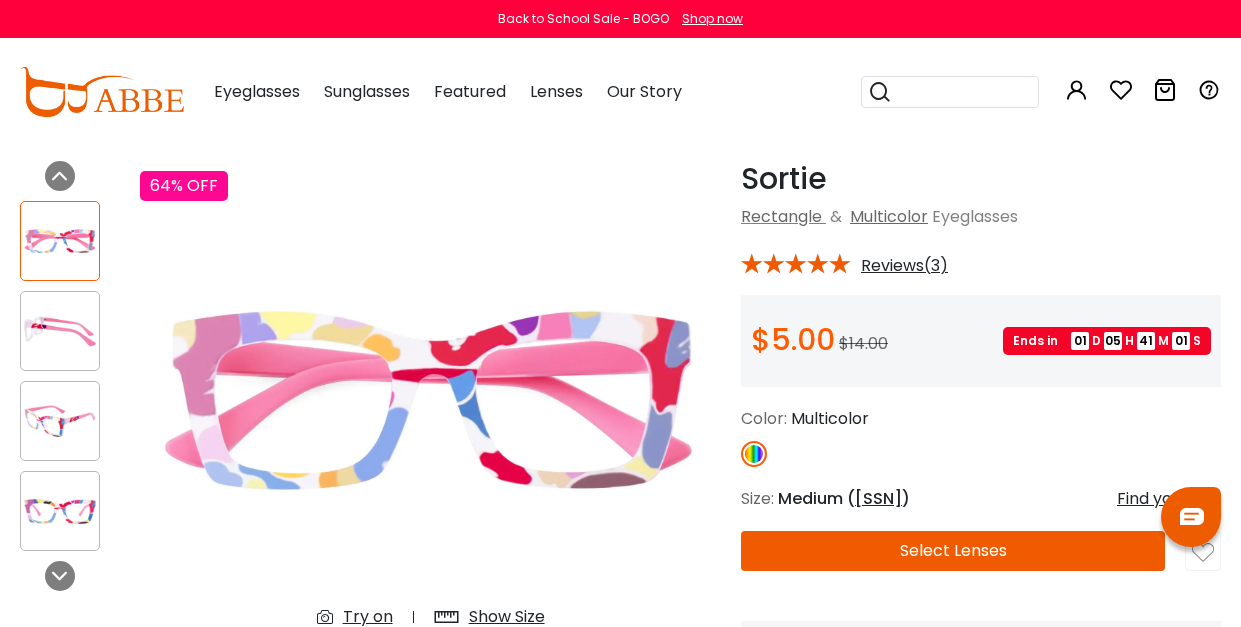 drag, startPoint x: 808, startPoint y: 535, endPoint x: 805, endPoint y: 555, distance: 20.22375 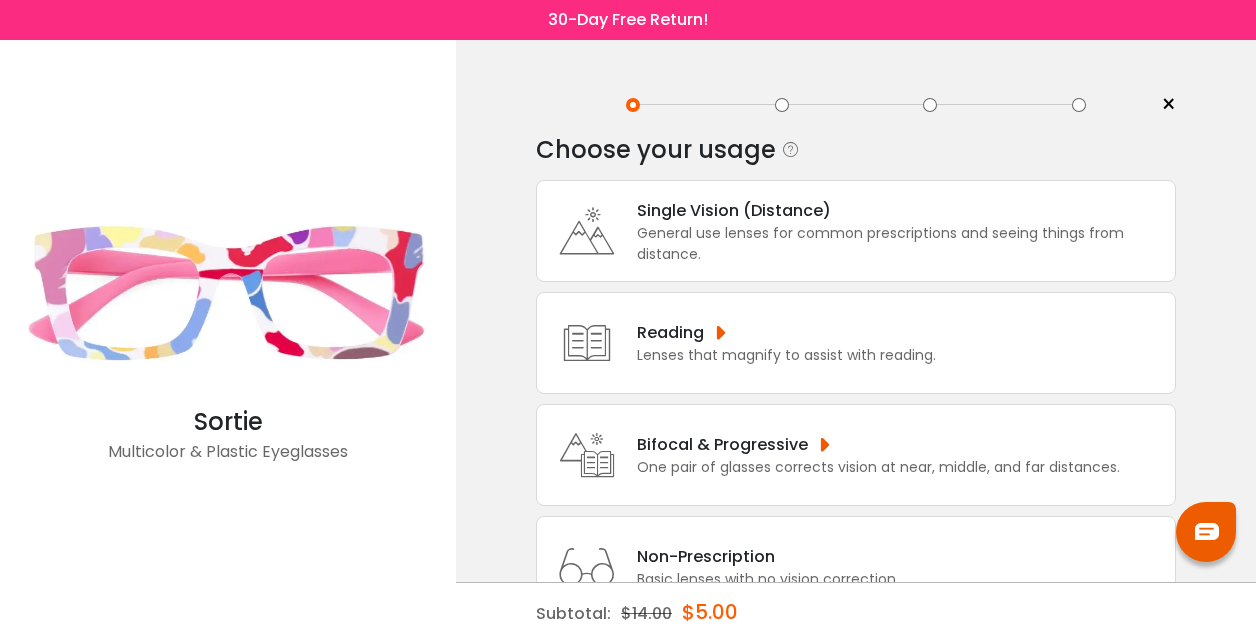 scroll, scrollTop: 0, scrollLeft: 0, axis: both 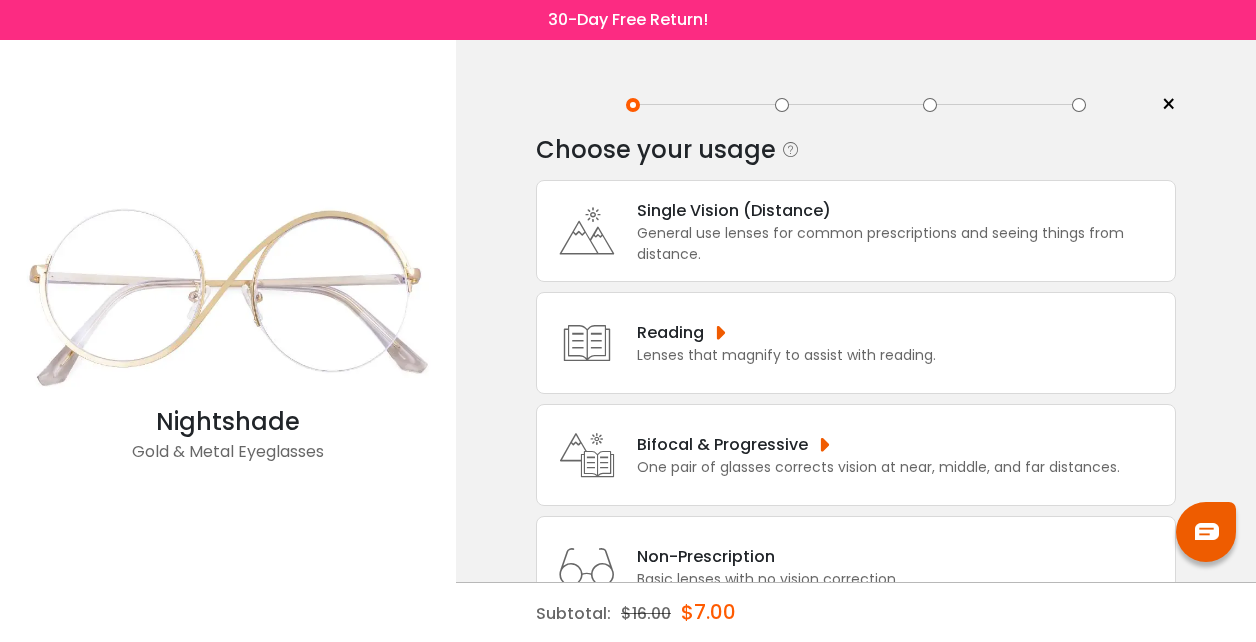 click on "Single Vision (Distance)
General use lenses for common prescriptions and seeing things from distance." at bounding box center (856, 231) 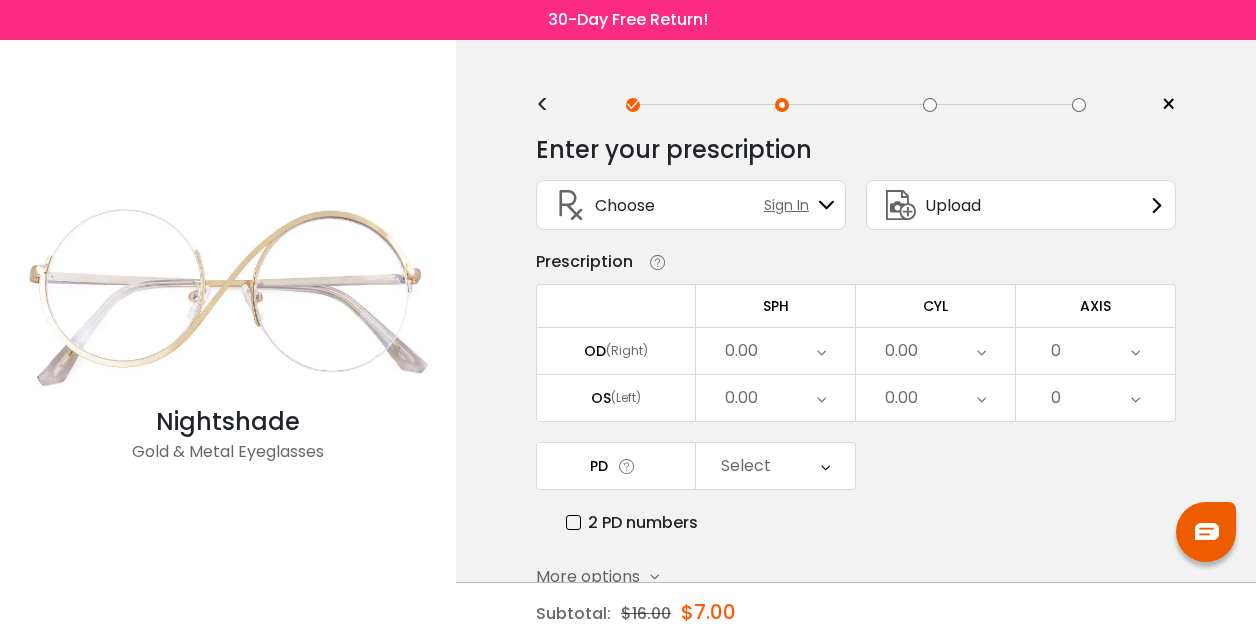 click on "0.00" at bounding box center [775, 351] 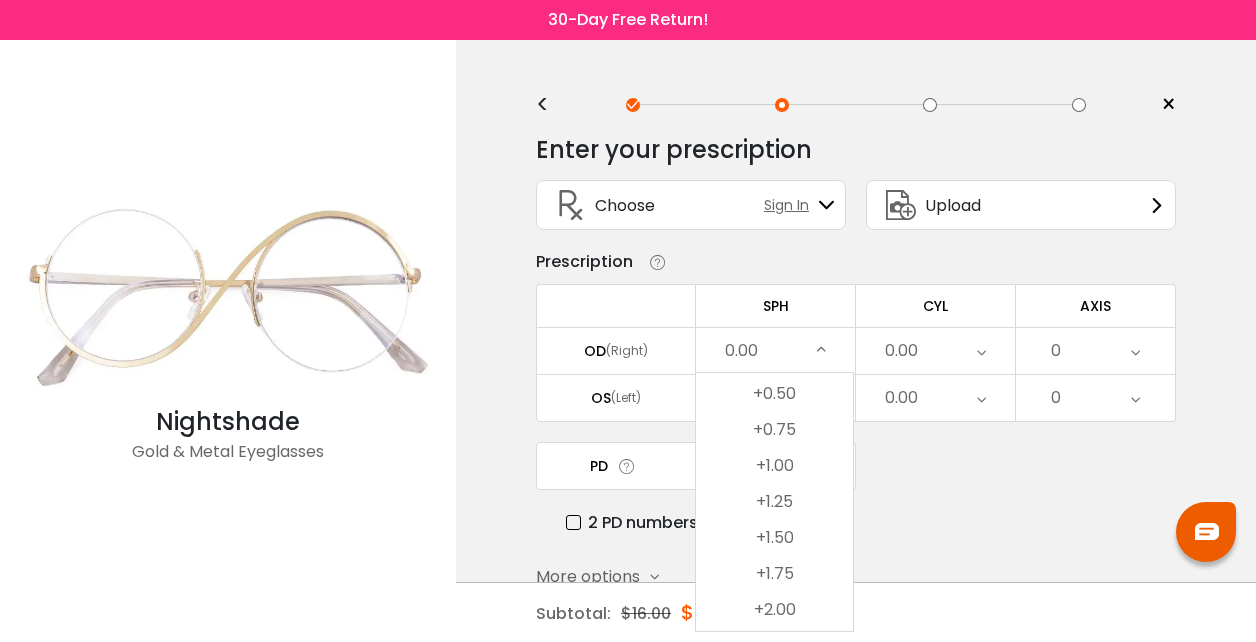 scroll, scrollTop: 2986, scrollLeft: 0, axis: vertical 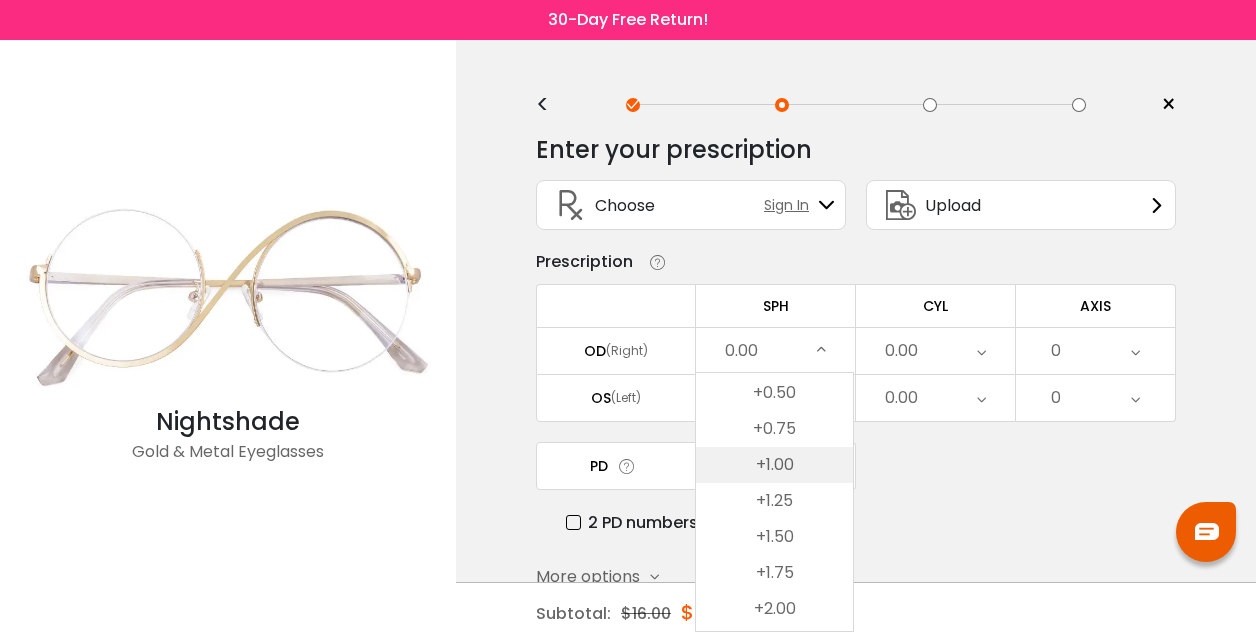 click on "+1.00" at bounding box center [774, 465] 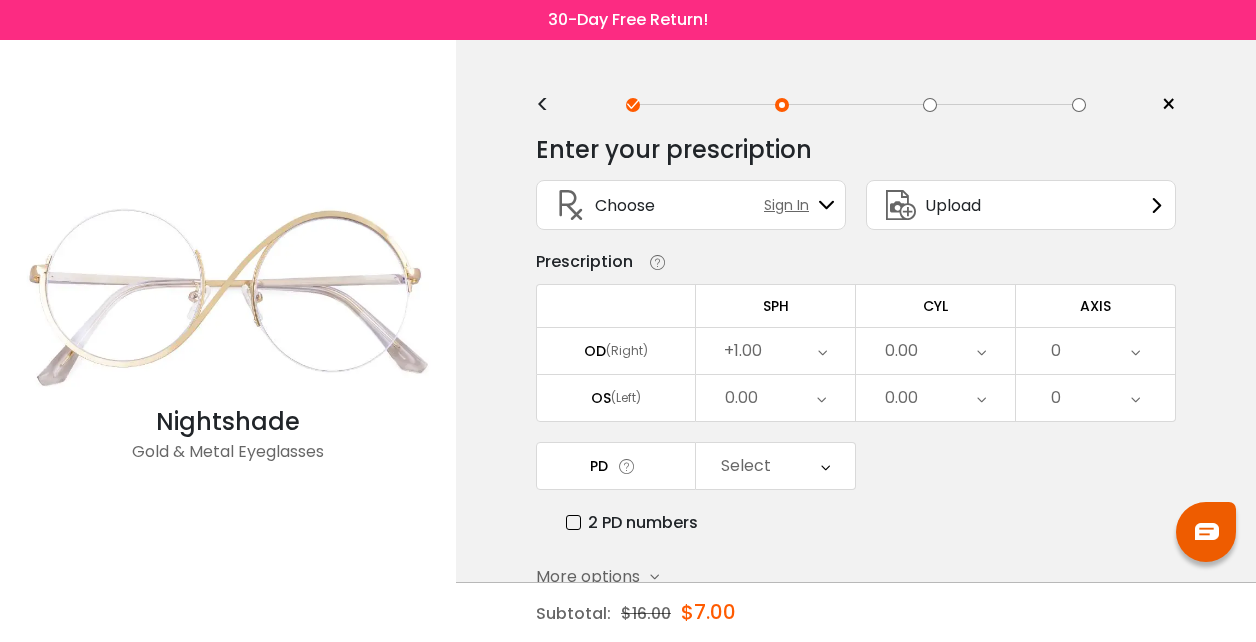 click on "0.00" at bounding box center (775, 398) 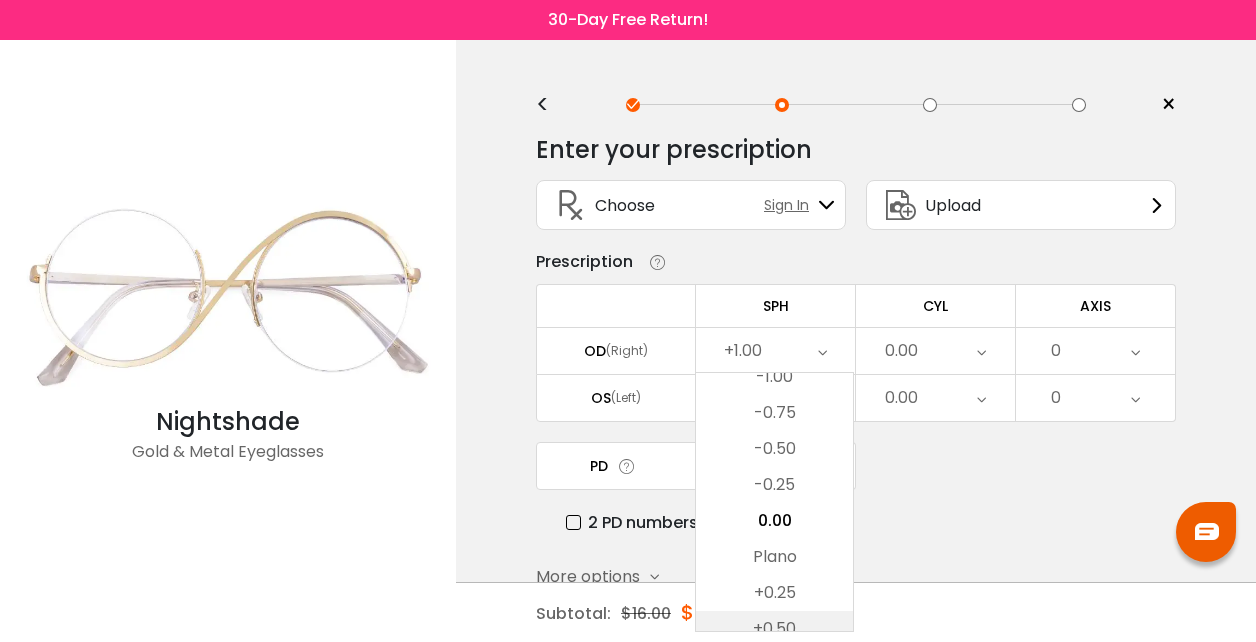 click on "+0.50" at bounding box center (774, 629) 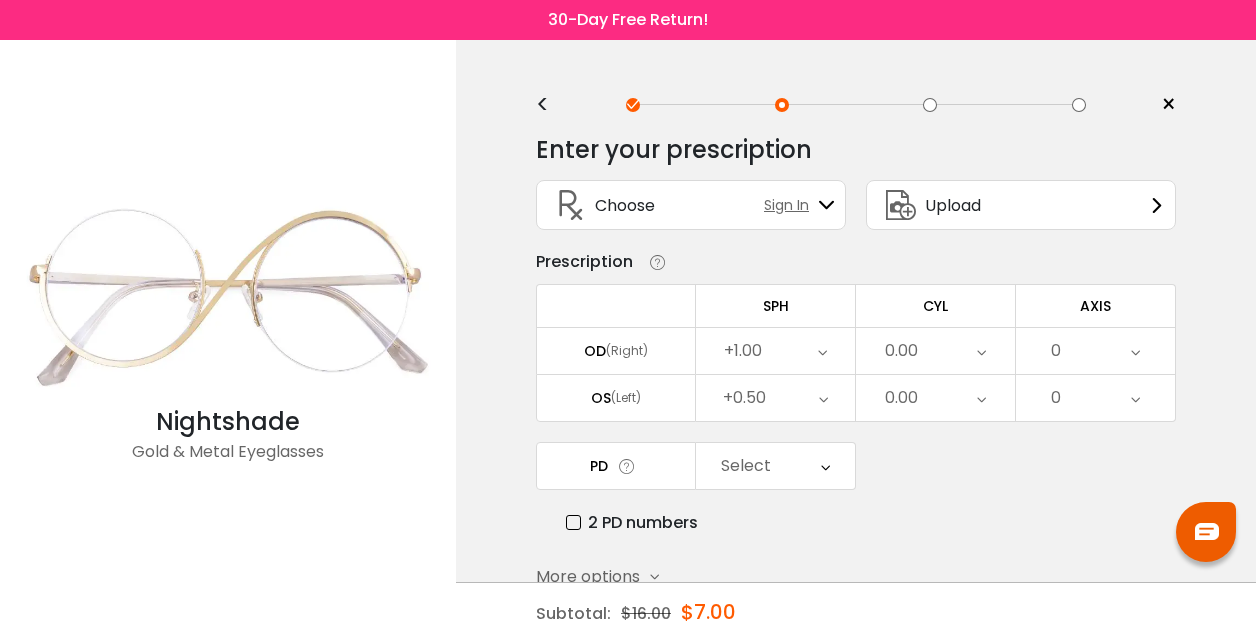 click on "0.00" at bounding box center [935, 351] 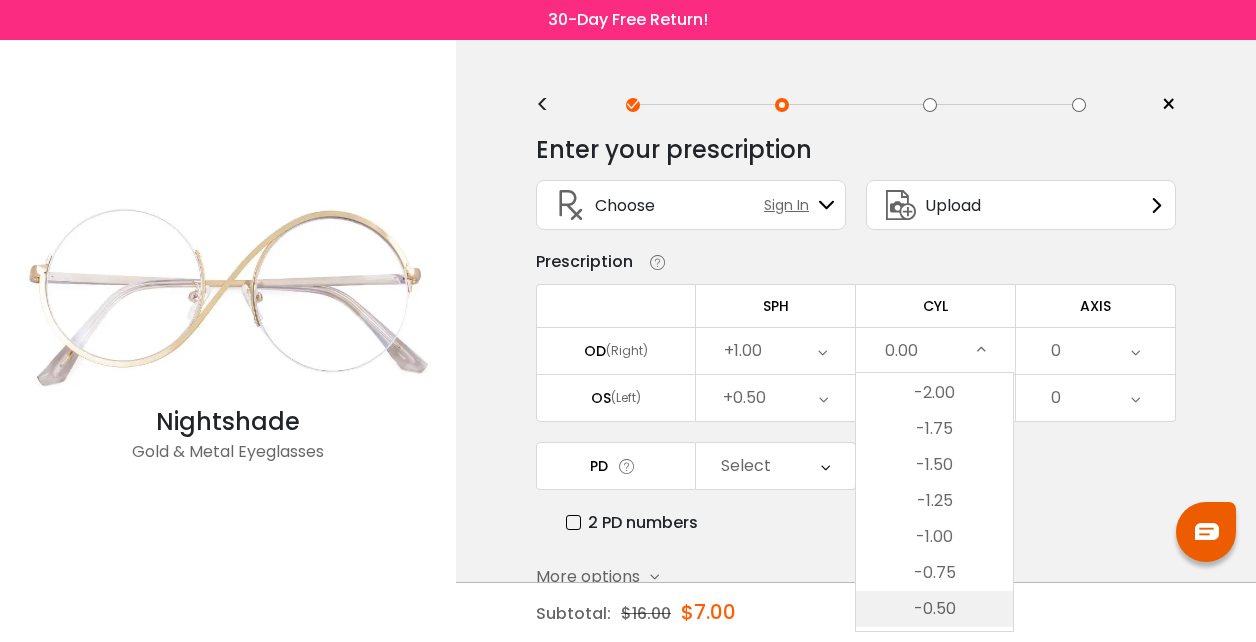 scroll, scrollTop: 570, scrollLeft: 0, axis: vertical 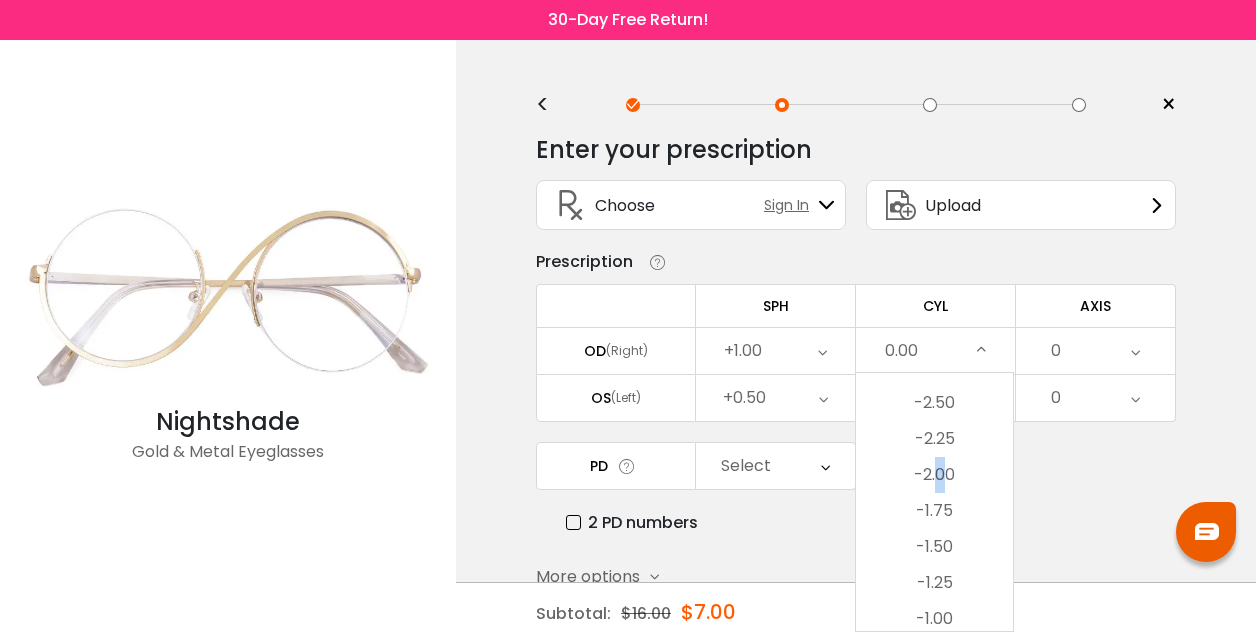 drag, startPoint x: 938, startPoint y: 388, endPoint x: 944, endPoint y: 486, distance: 98.1835 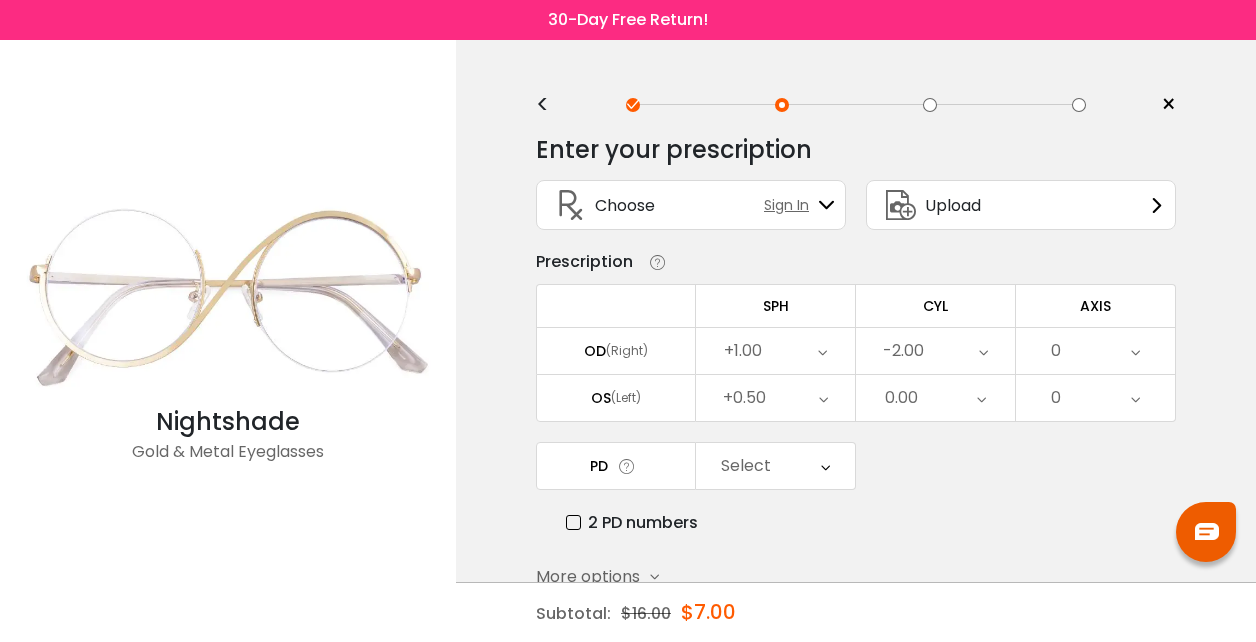 click on "0.00" at bounding box center [935, 398] 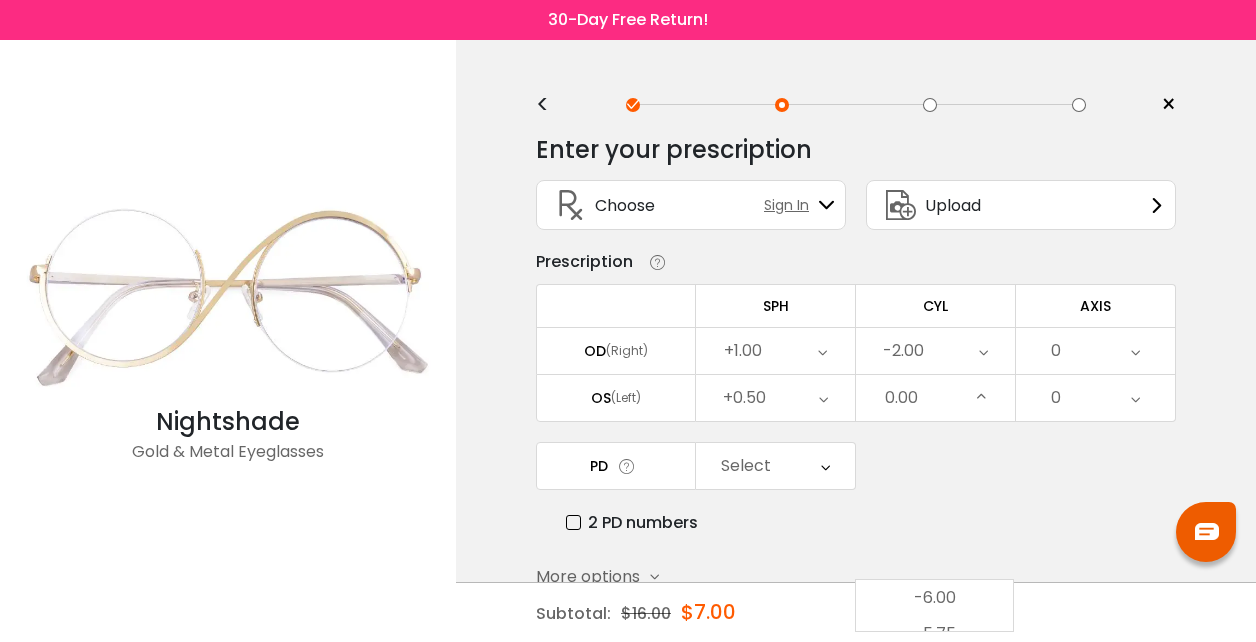 scroll, scrollTop: 734, scrollLeft: 0, axis: vertical 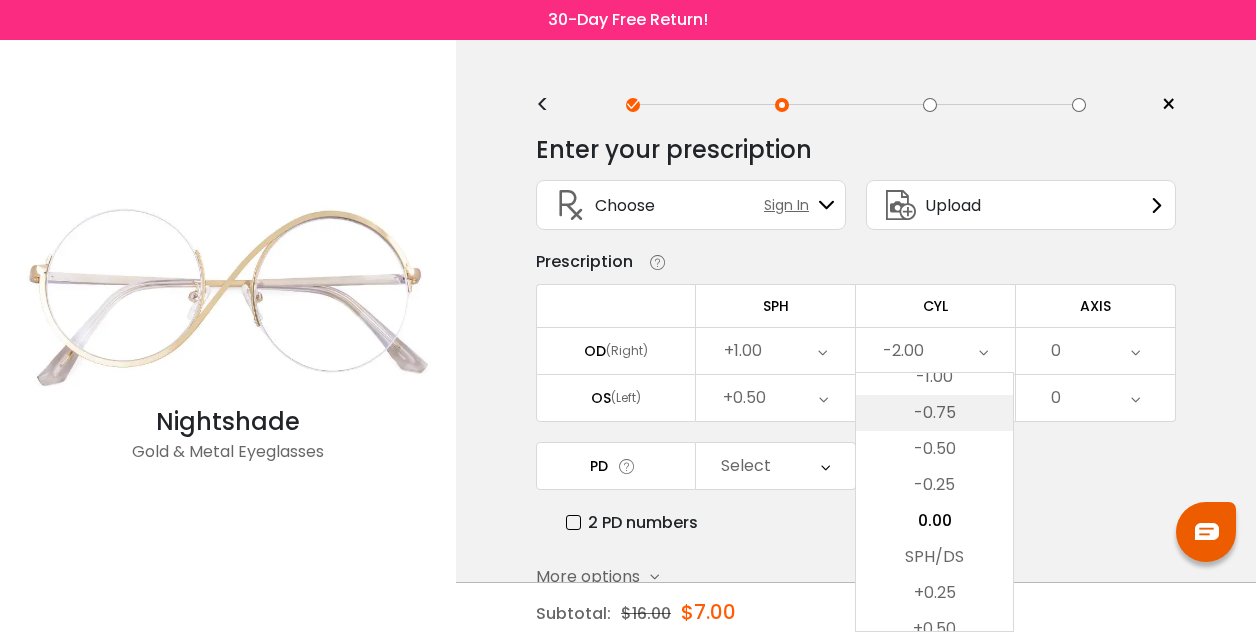 click on "-0.75" at bounding box center (934, 413) 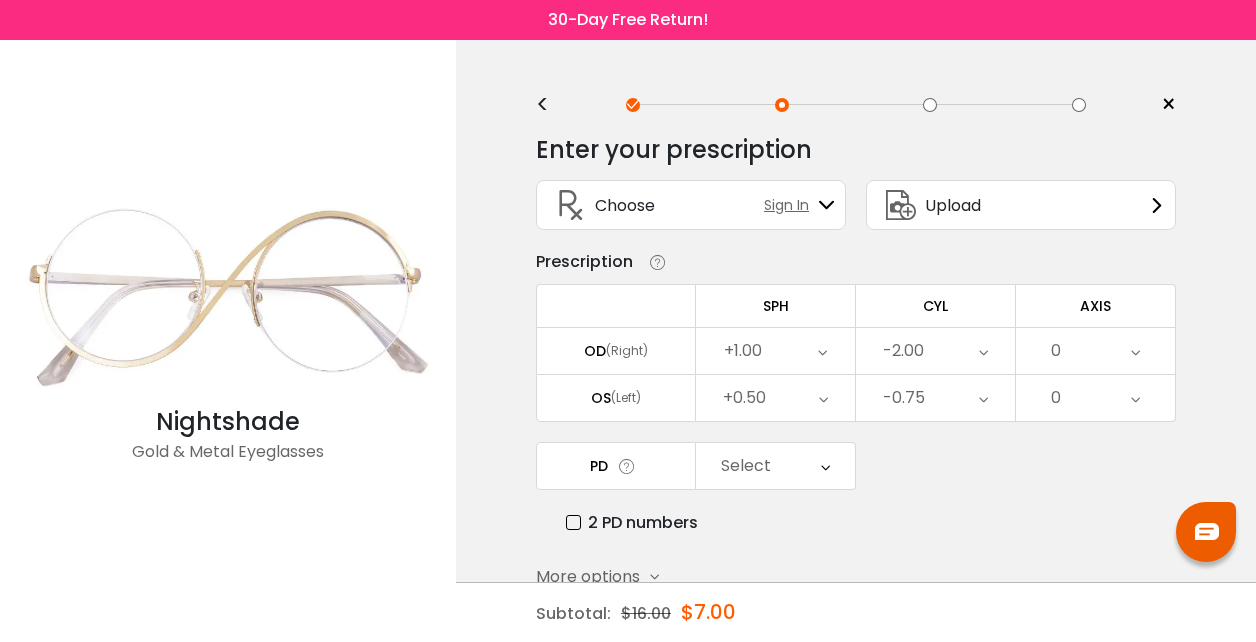 click on "0" at bounding box center [1095, 351] 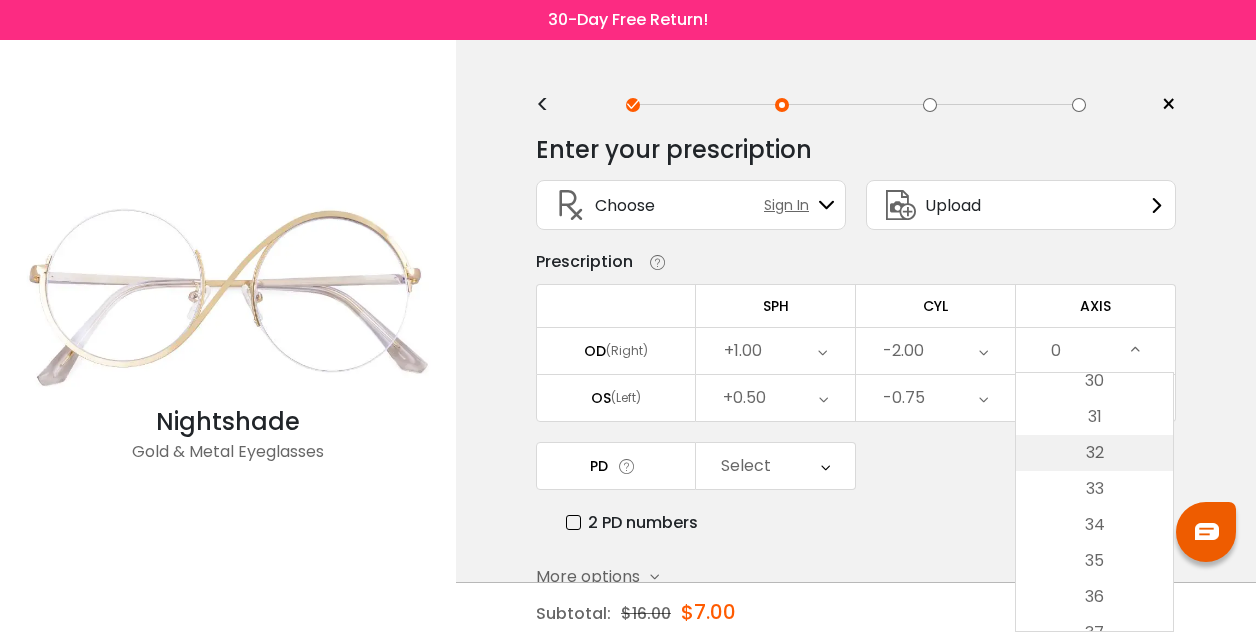 scroll, scrollTop: 1091, scrollLeft: 0, axis: vertical 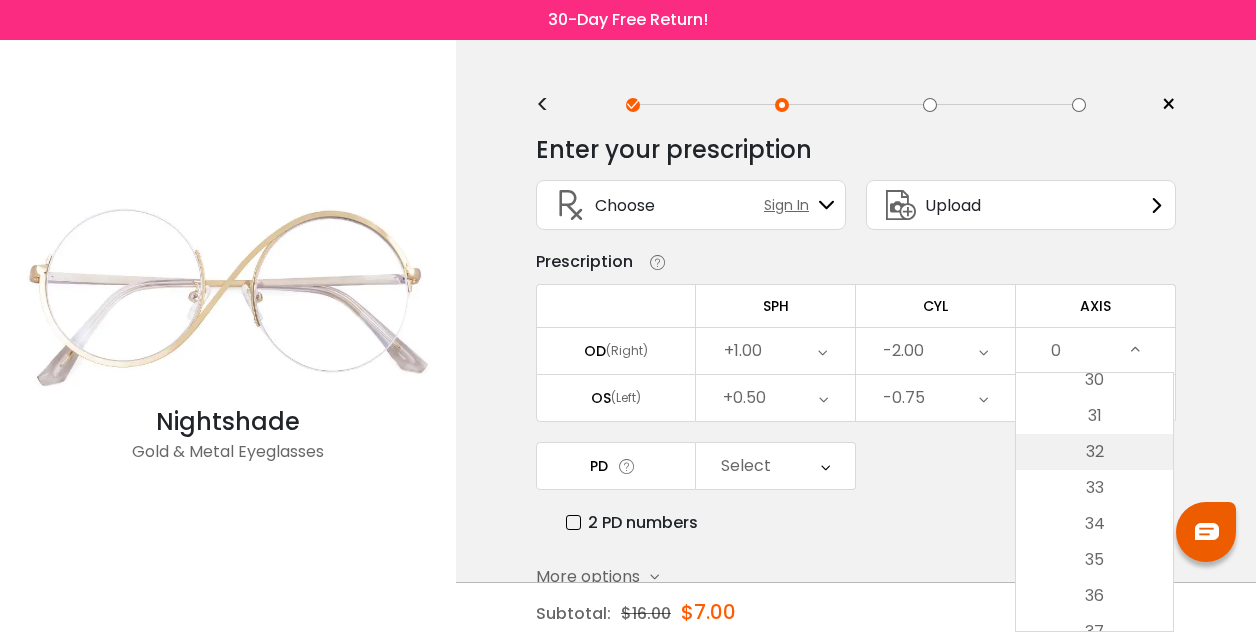 click on "32" at bounding box center (1094, 452) 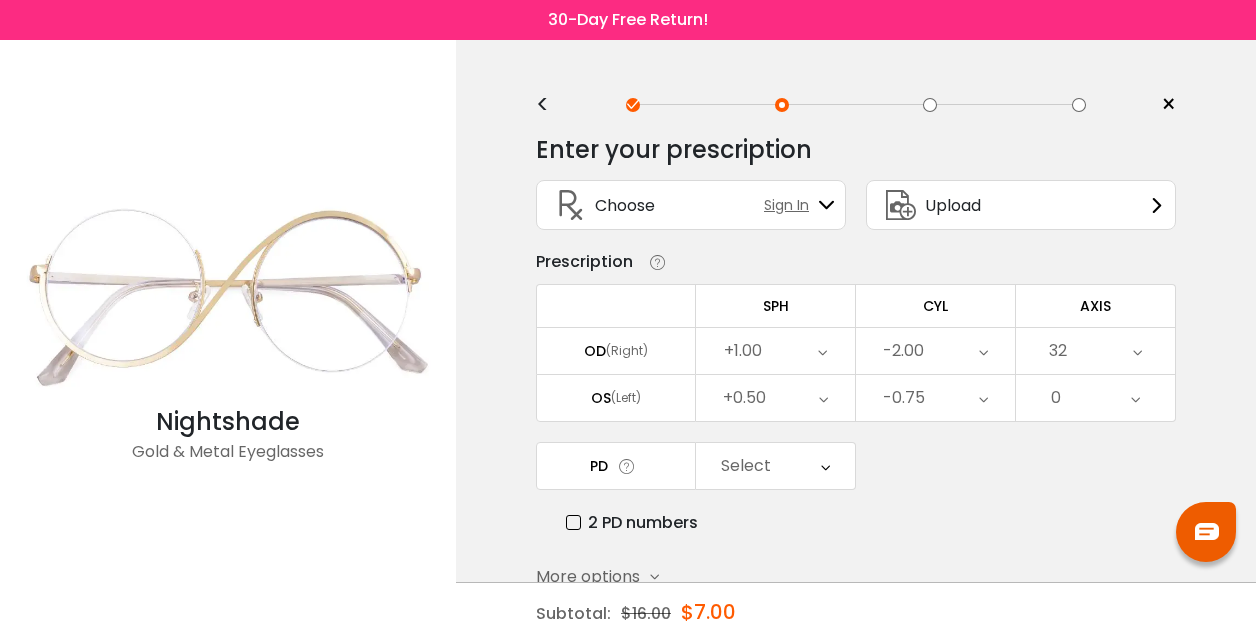 click on "0" at bounding box center (1095, 398) 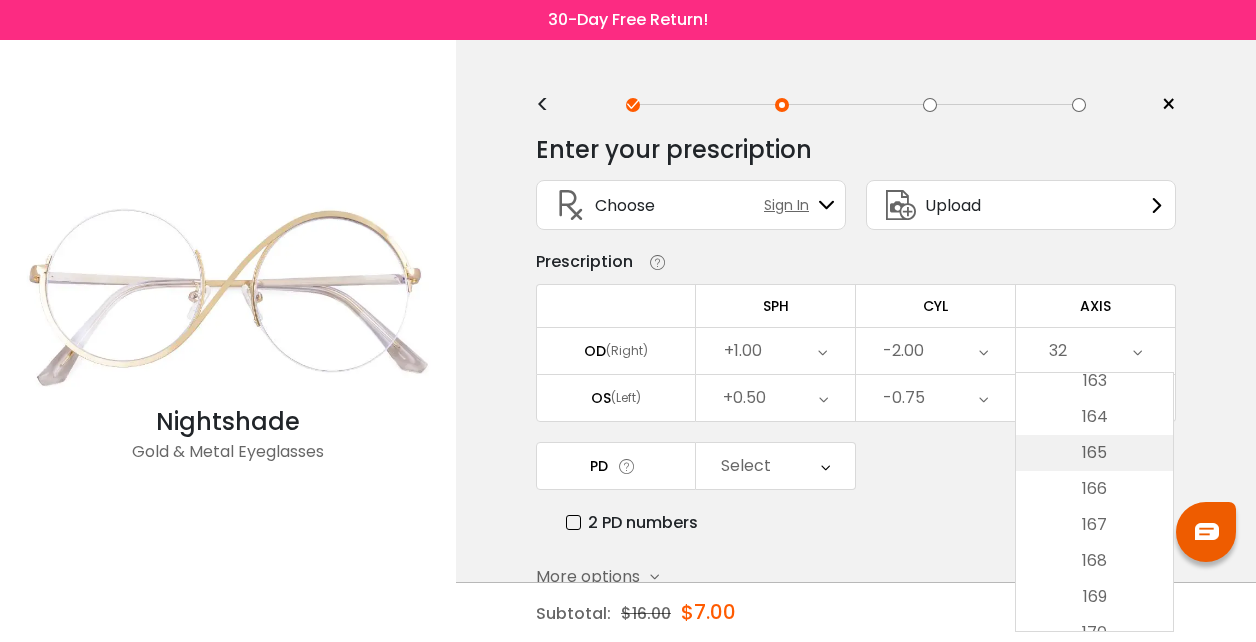 scroll, scrollTop: 5878, scrollLeft: 0, axis: vertical 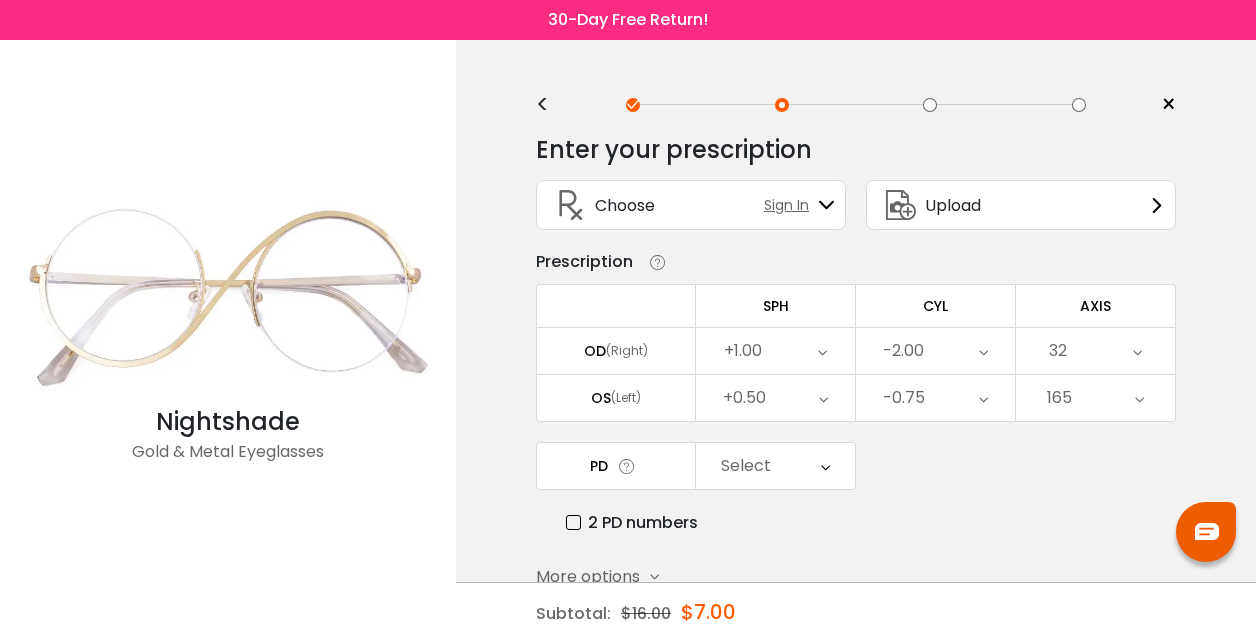 click on "Select" at bounding box center (775, 466) 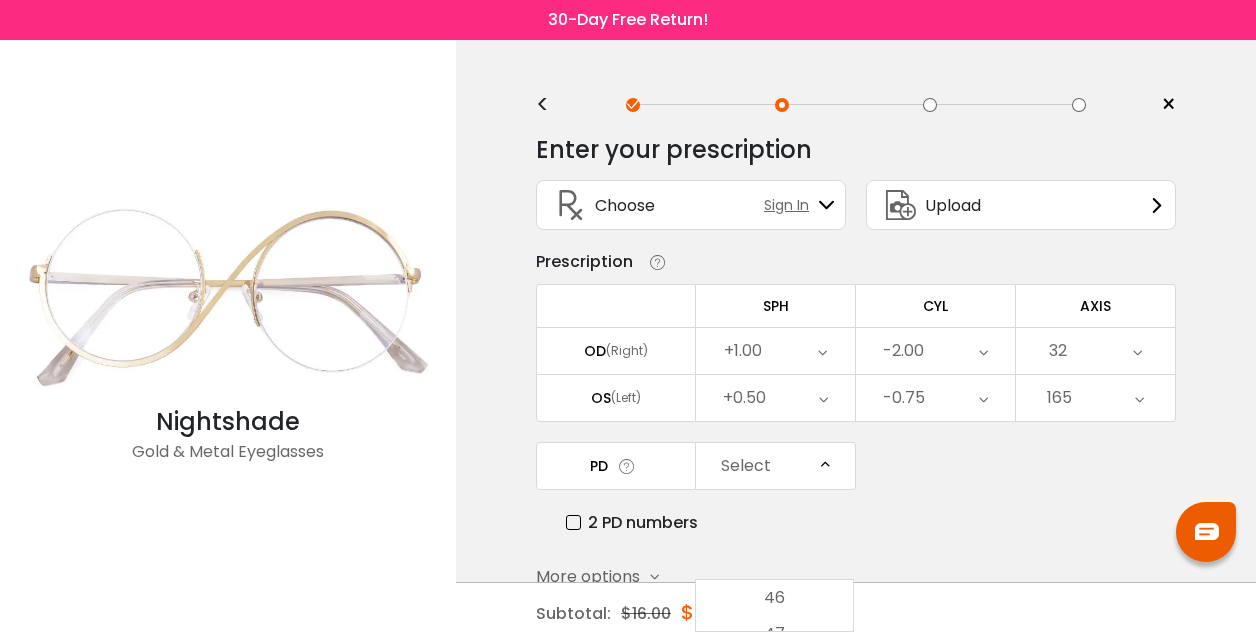 scroll, scrollTop: 482, scrollLeft: 0, axis: vertical 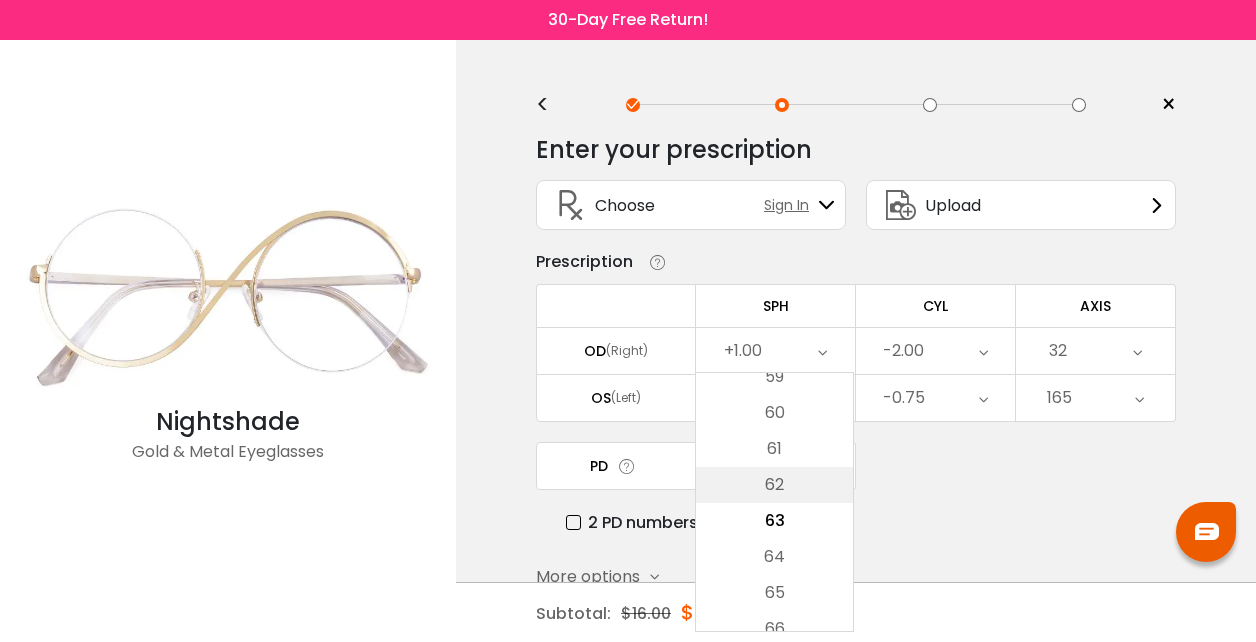 click on "62" at bounding box center (774, 485) 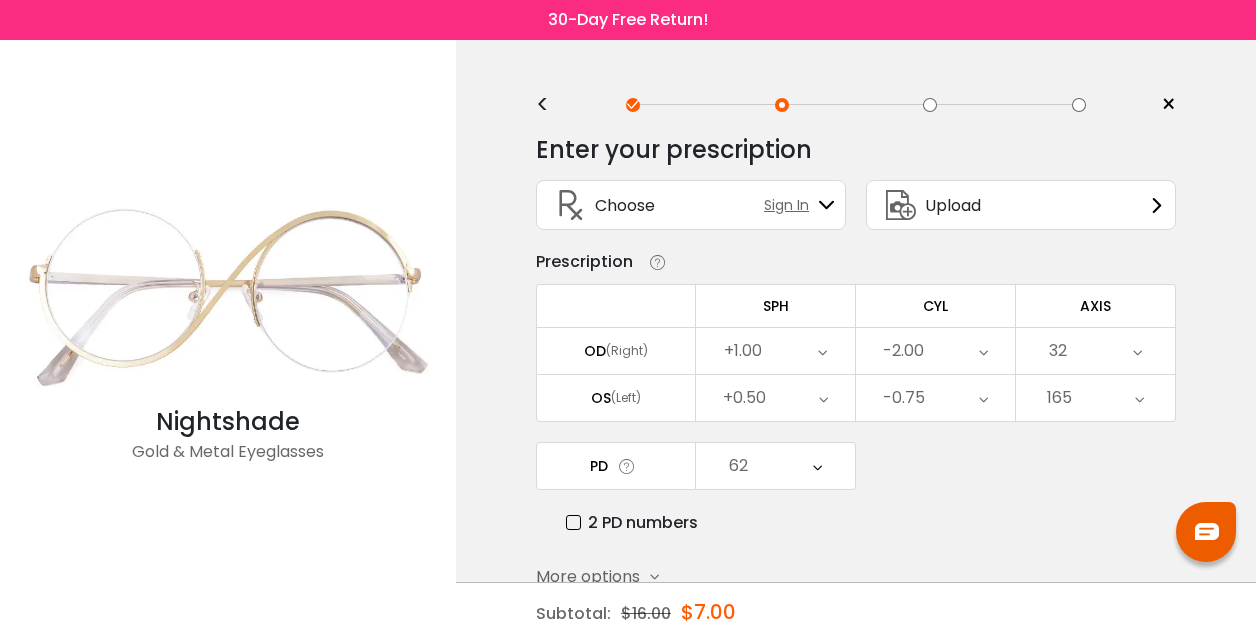 scroll, scrollTop: 109, scrollLeft: 0, axis: vertical 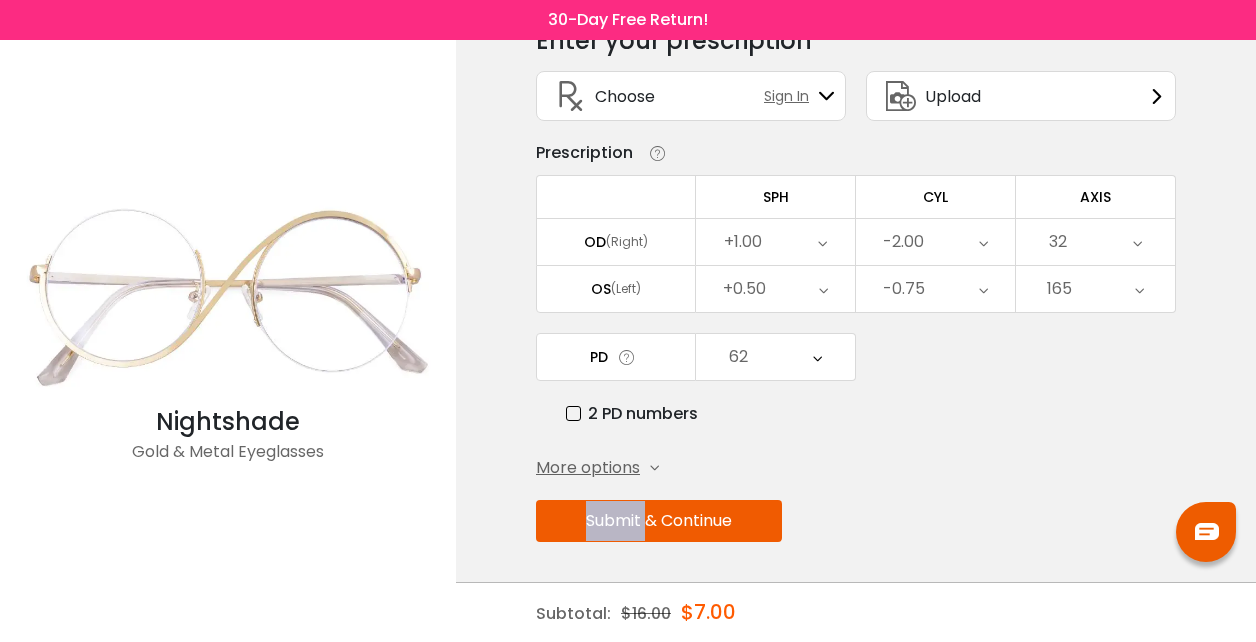 drag, startPoint x: 651, startPoint y: 499, endPoint x: 651, endPoint y: 516, distance: 17 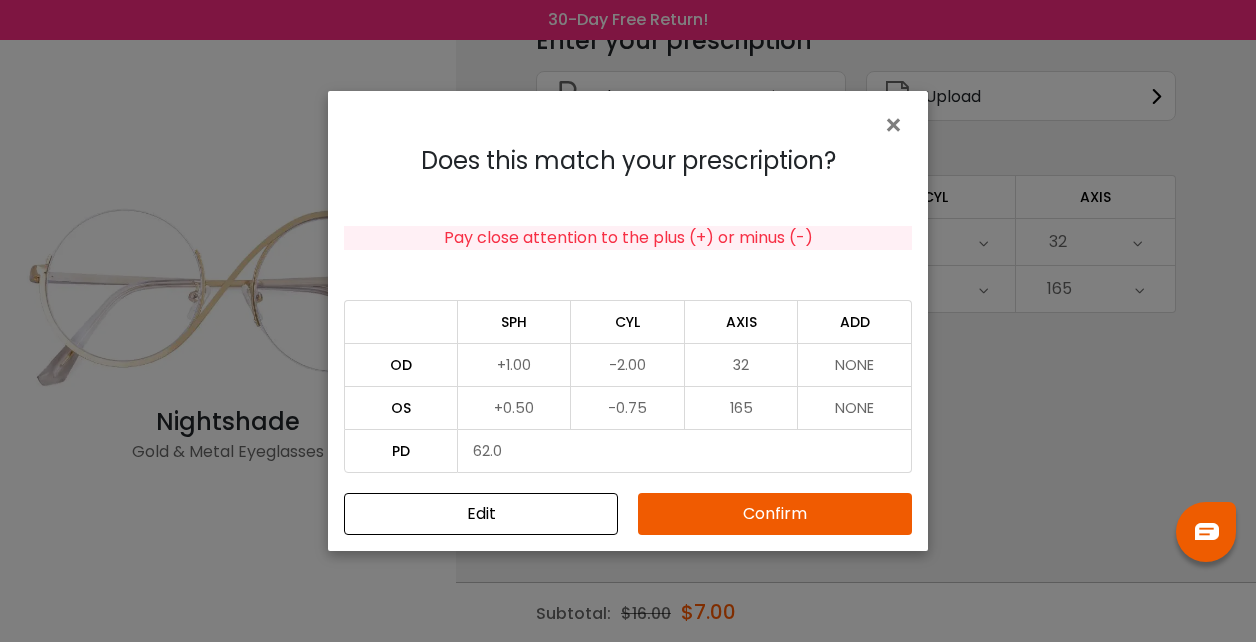 click on "Confirm" at bounding box center [775, 514] 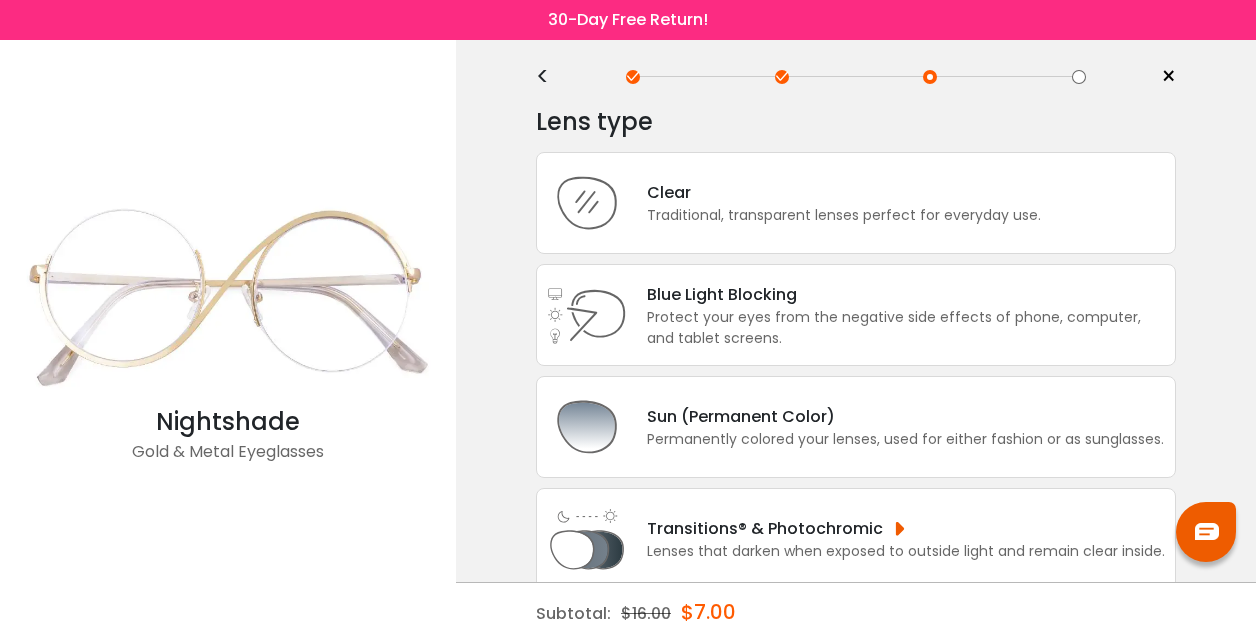 scroll, scrollTop: 0, scrollLeft: 0, axis: both 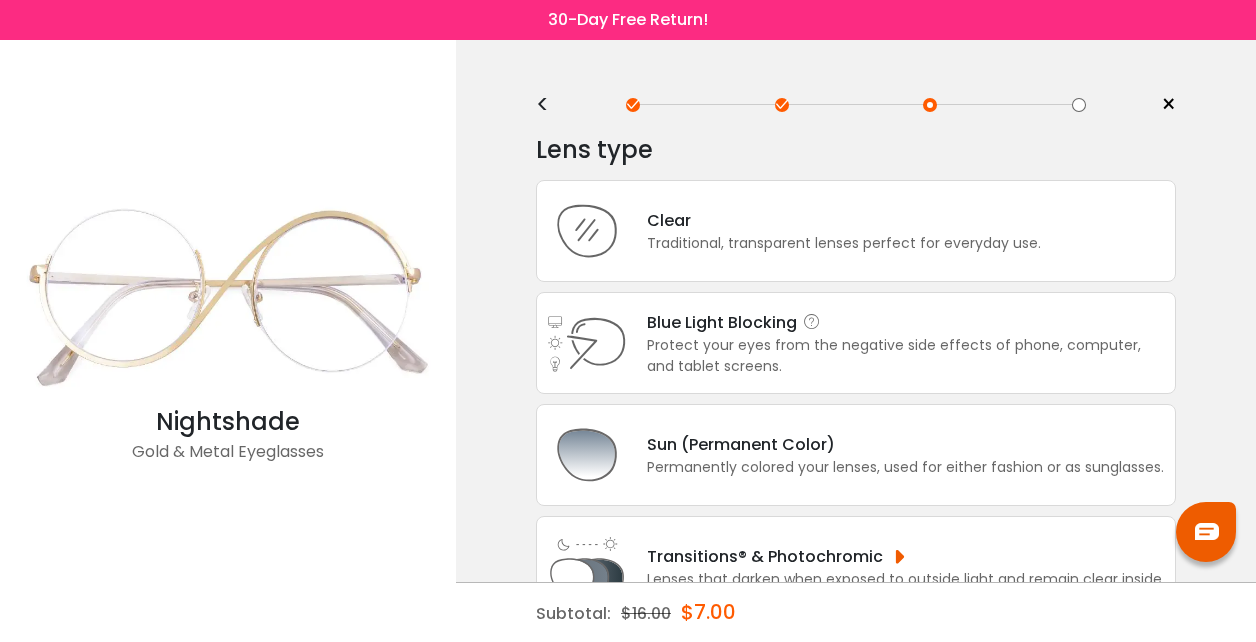 click on "Blue Light Blocking
Blue Light Blocking
Blue Light blocking lenses offer the best solution to deal with blue light emissions.
The lenses filter the blue light emitted by digital screens, providing comfort to your eyes and protection from harmful rays.
Learn more
HEV LIGHT
The wavelength of visible light is between 360 and 760 nm. High energy visible (HEV) light, 380– 500nm, is damaging to our eyes.
This includes damaging blue-violet light emitted by our digital devices.
SYMPTOMS
Headaches, sore or tired eyes, and stiff necks are all symptoms of digital eyestrain.
At the same time, HEV light from our computers, phones, and tablets causes our eyes to not only work harder,
but puts them at risk of aging faster.
HOW TO PROTECT YOUR EYES" at bounding box center (906, 322) 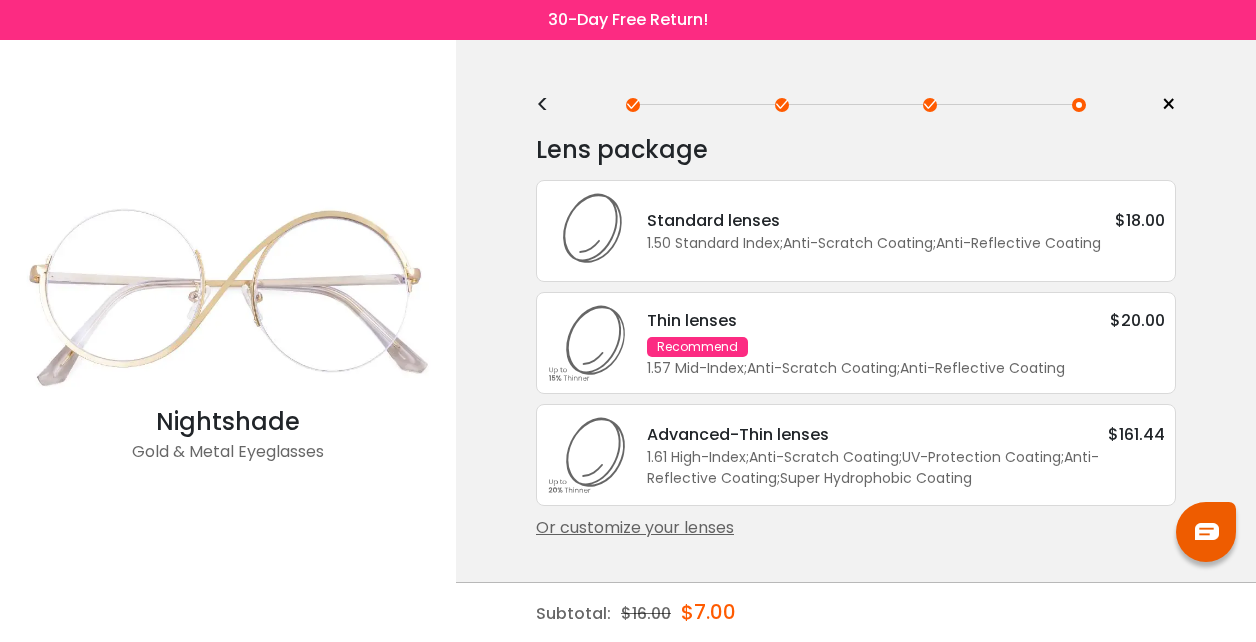click on "Thin lenses" at bounding box center (692, 320) 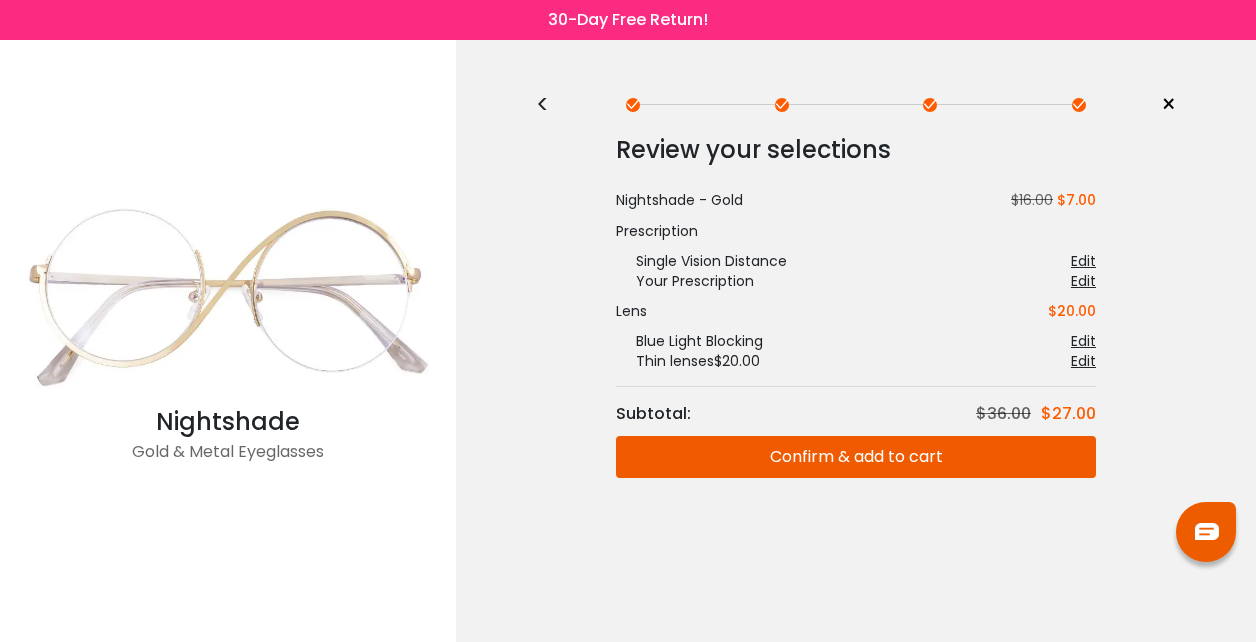 click on "Confirm & add to cart" at bounding box center (856, 457) 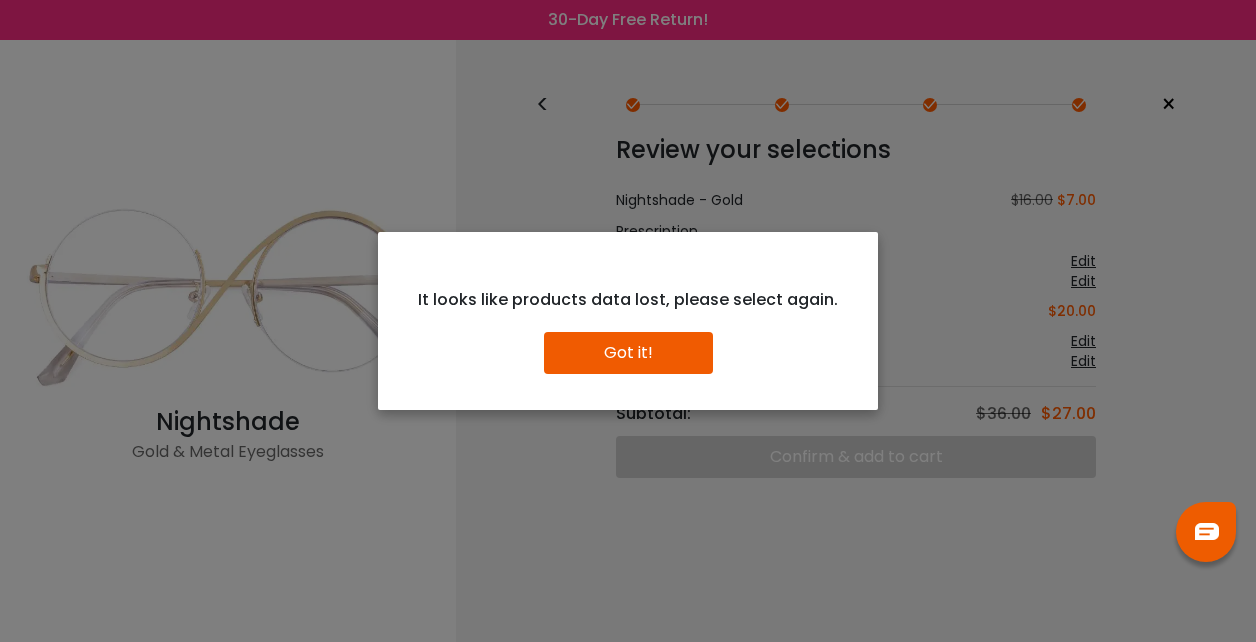 click on "Got it!" at bounding box center (628, 353) 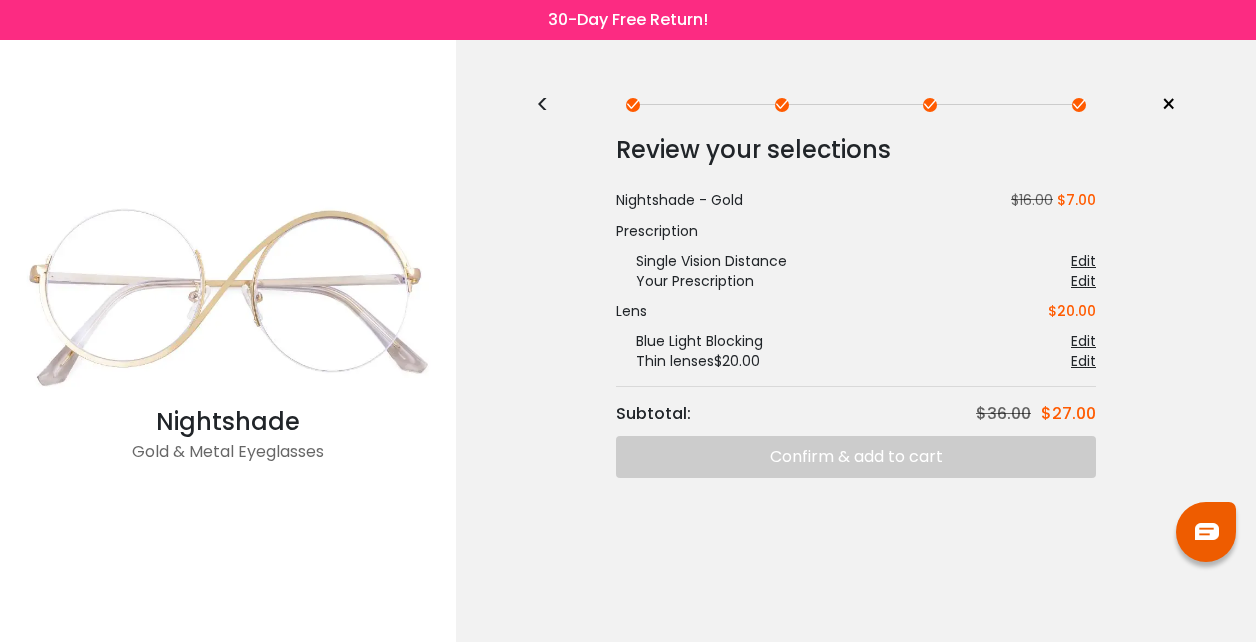 click on "Review your selections
Subtotal:
$36.00
$27.00
Nightshade
- Gold
$16.00
$7.00
Prescription
Single Vision Distance
Edit
Your Prescription
Edit
- PD Extra Charge
$7.49
Lens $20.00" at bounding box center [856, 304] 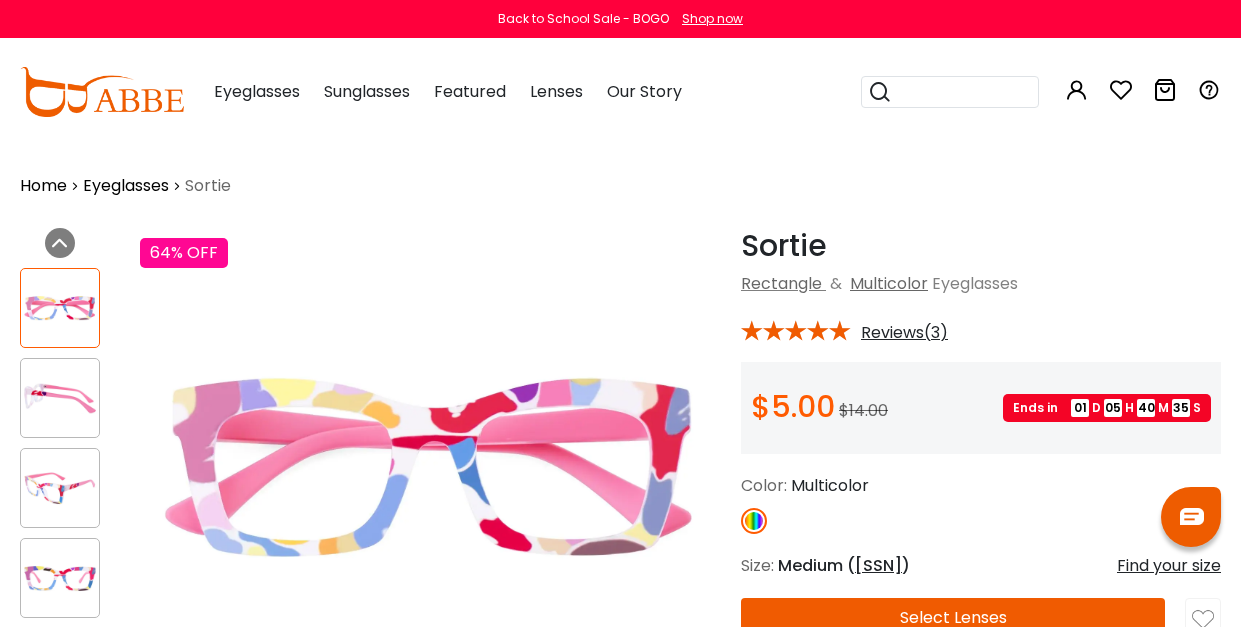scroll, scrollTop: 67, scrollLeft: 0, axis: vertical 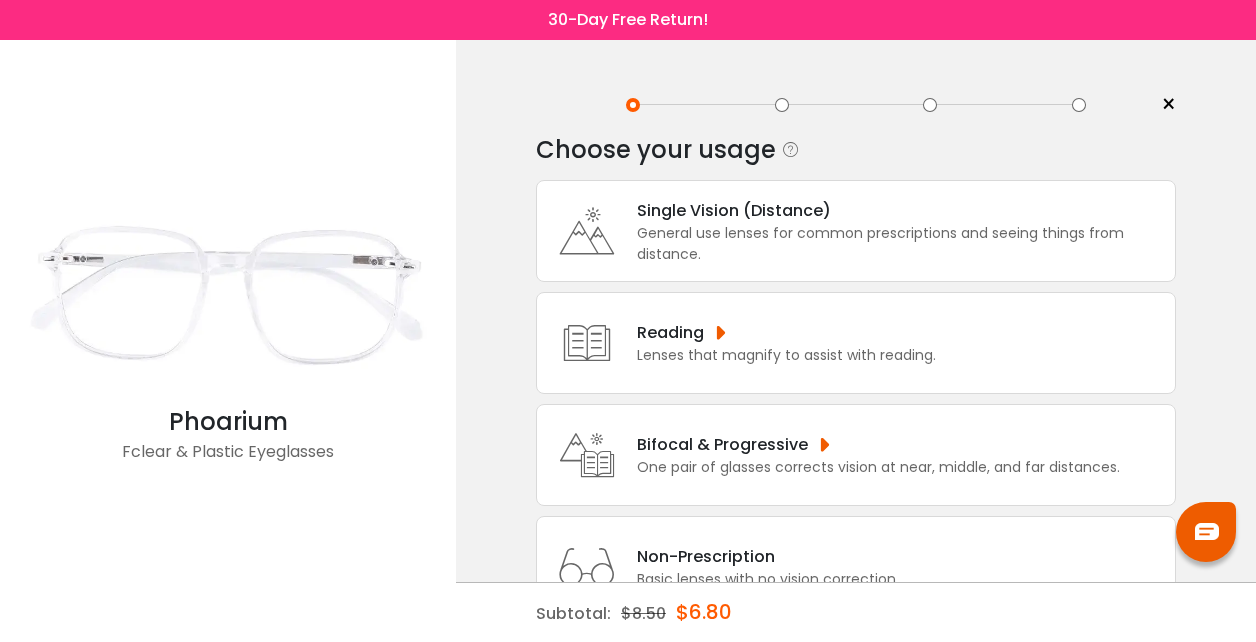 click on "General use lenses for common prescriptions and seeing things from distance." at bounding box center [901, 244] 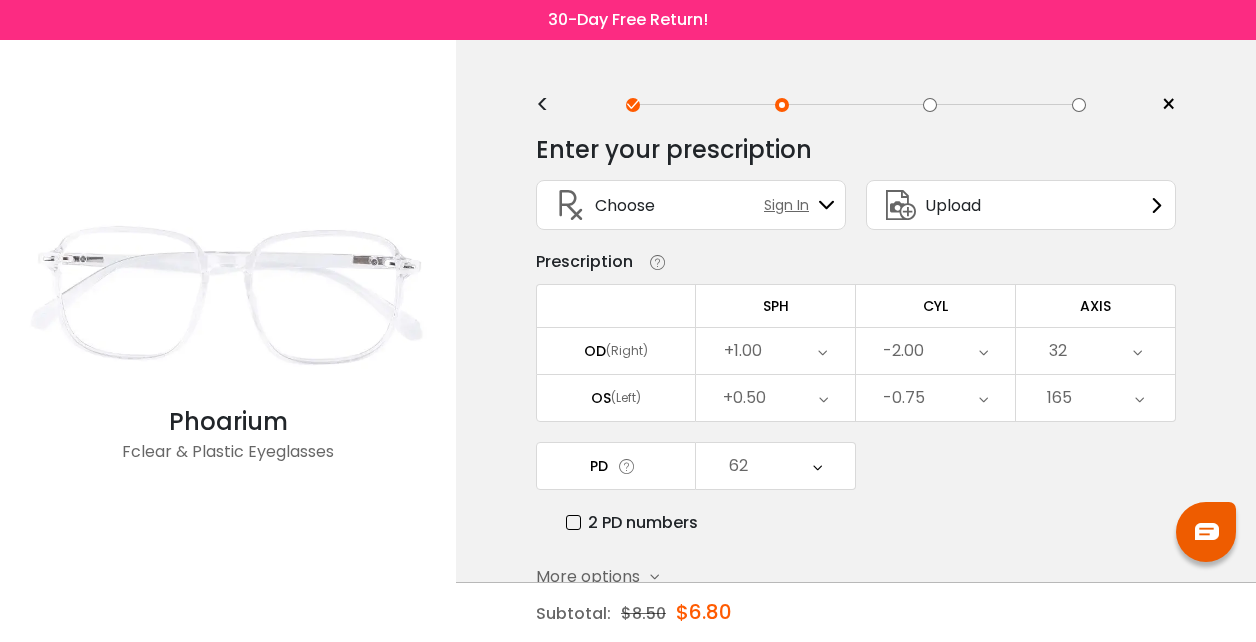 scroll, scrollTop: 109, scrollLeft: 0, axis: vertical 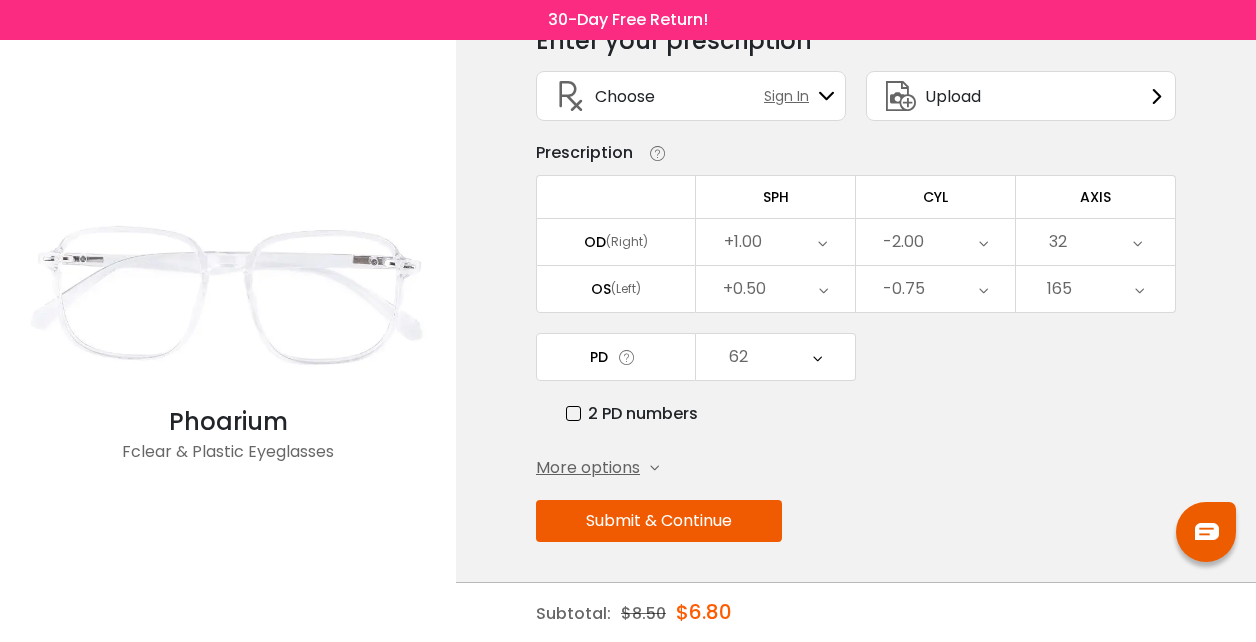 click on "Submit & Continue" at bounding box center [659, 521] 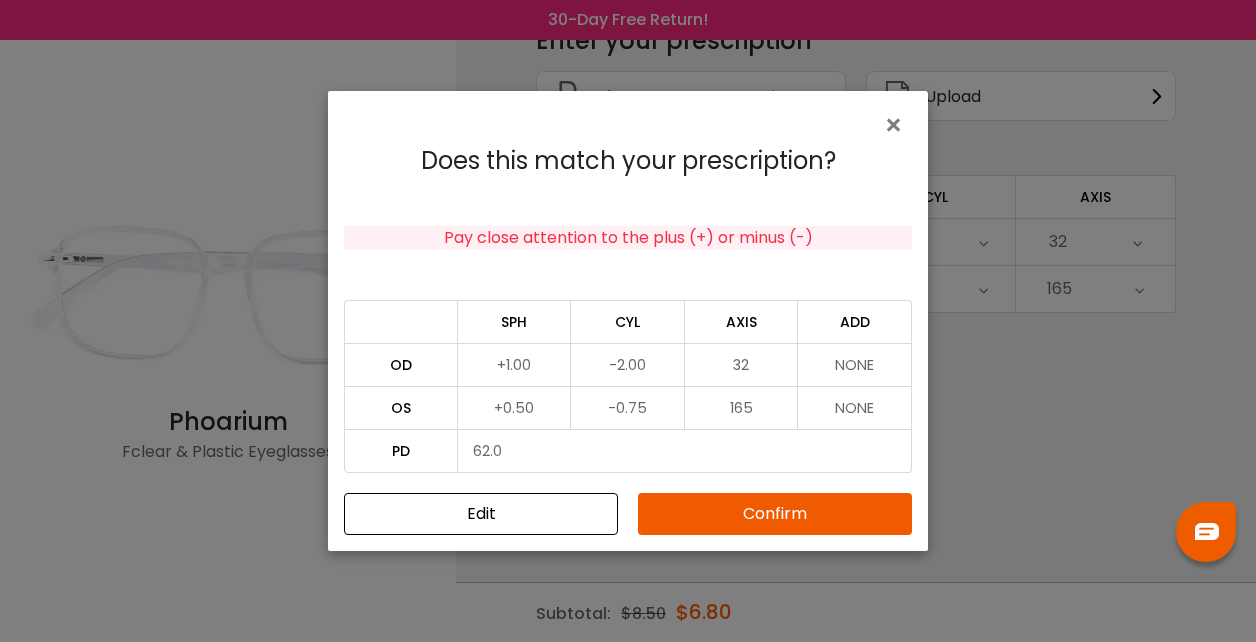 click on "Confirm" at bounding box center [775, 514] 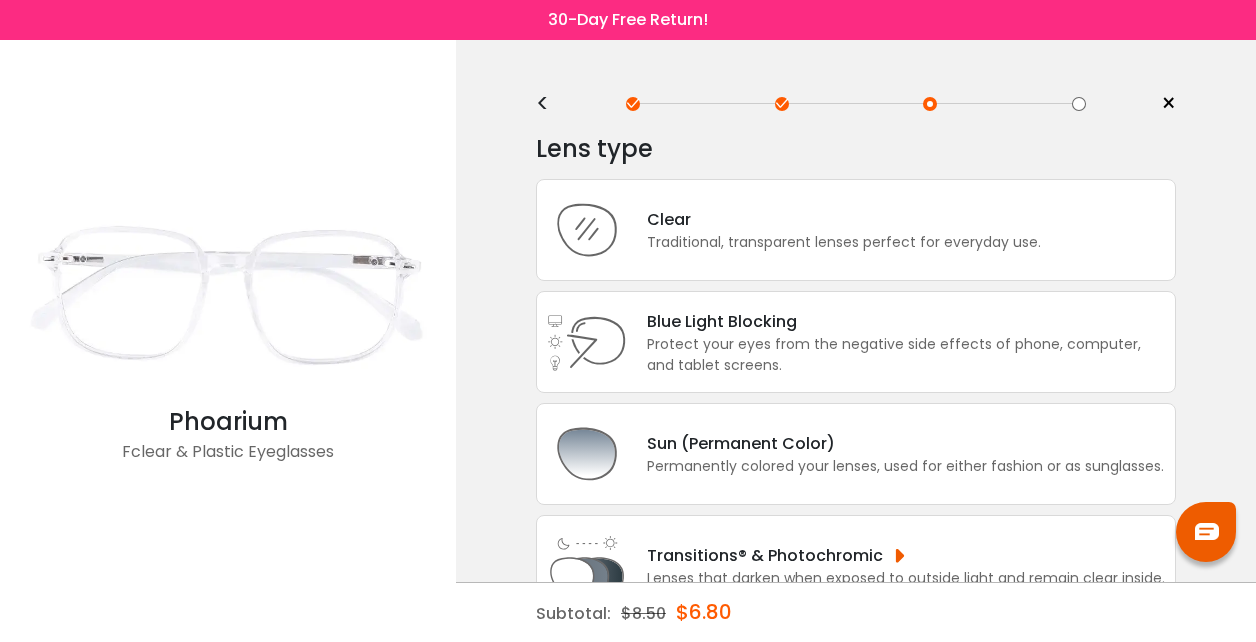 scroll, scrollTop: 0, scrollLeft: 0, axis: both 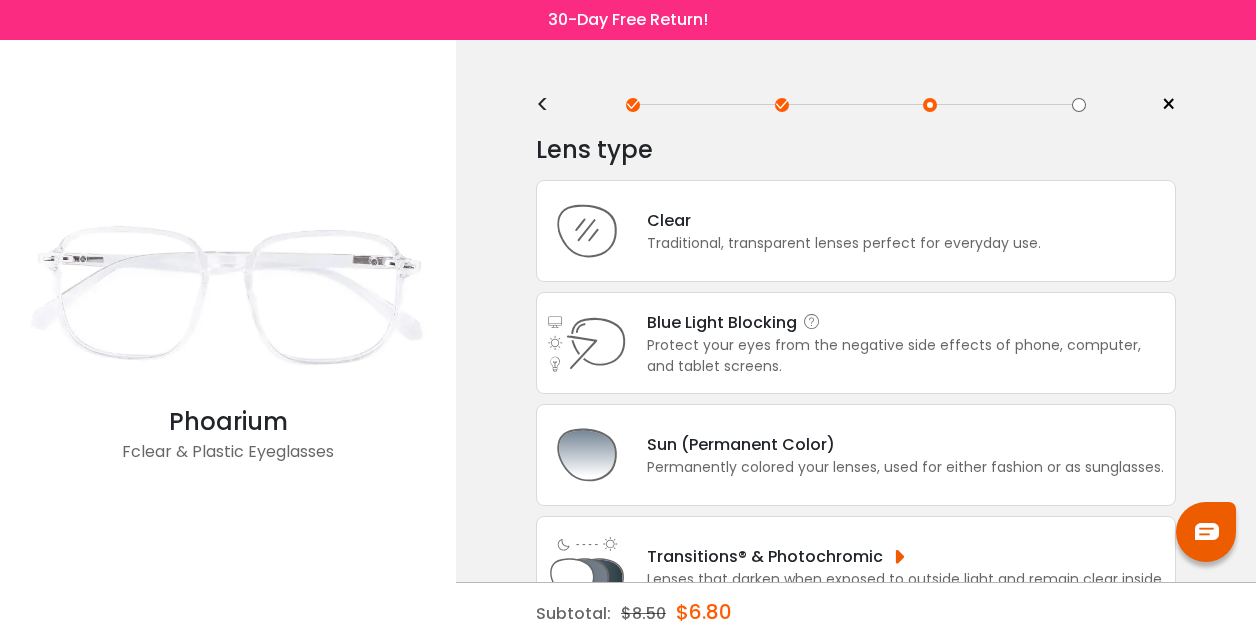 click on "Protect your eyes from the negative side effects of phone, computer, and tablet screens." at bounding box center [906, 356] 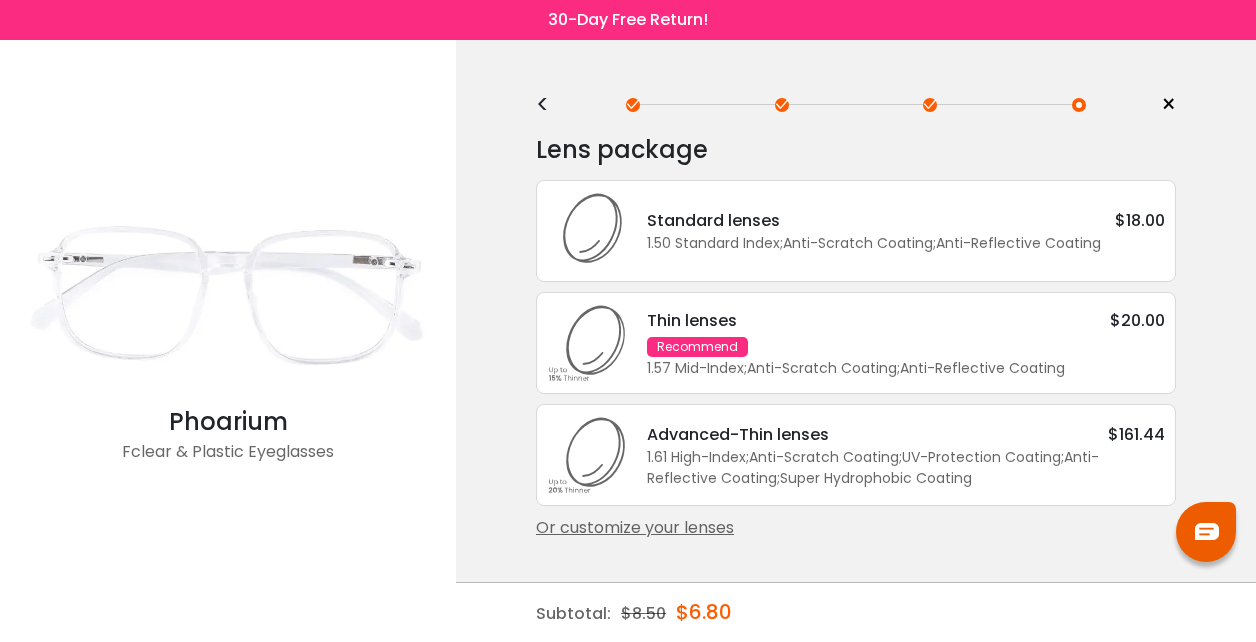 click on "Thin lenses
$20.00
Recommend
1.57 Mid-Index ;
Anti-Scratch Coating ;
Anti-Reflective Coating ;" at bounding box center [896, 343] 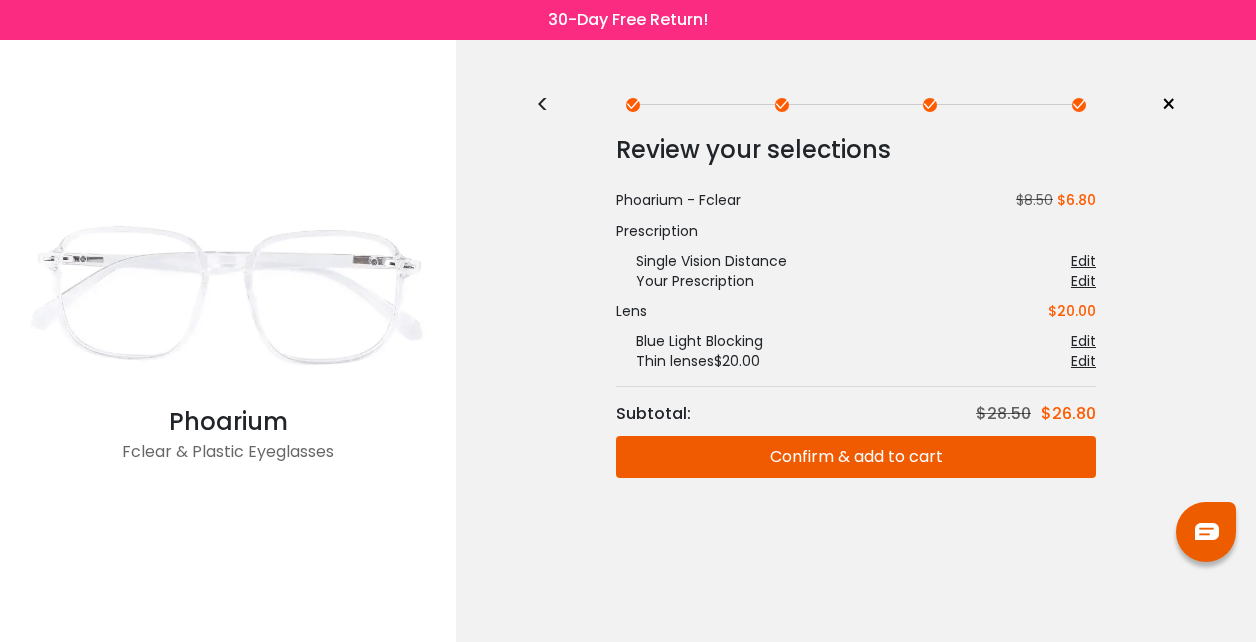 click on "<" at bounding box center [551, 105] 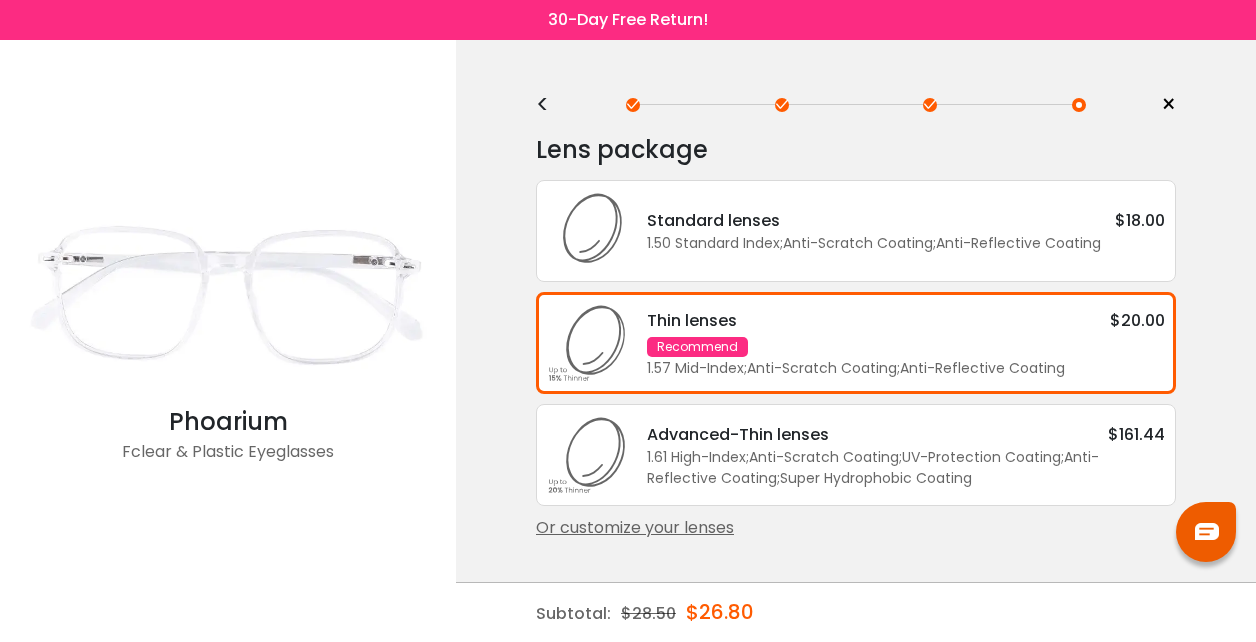 click on "<" at bounding box center (551, 105) 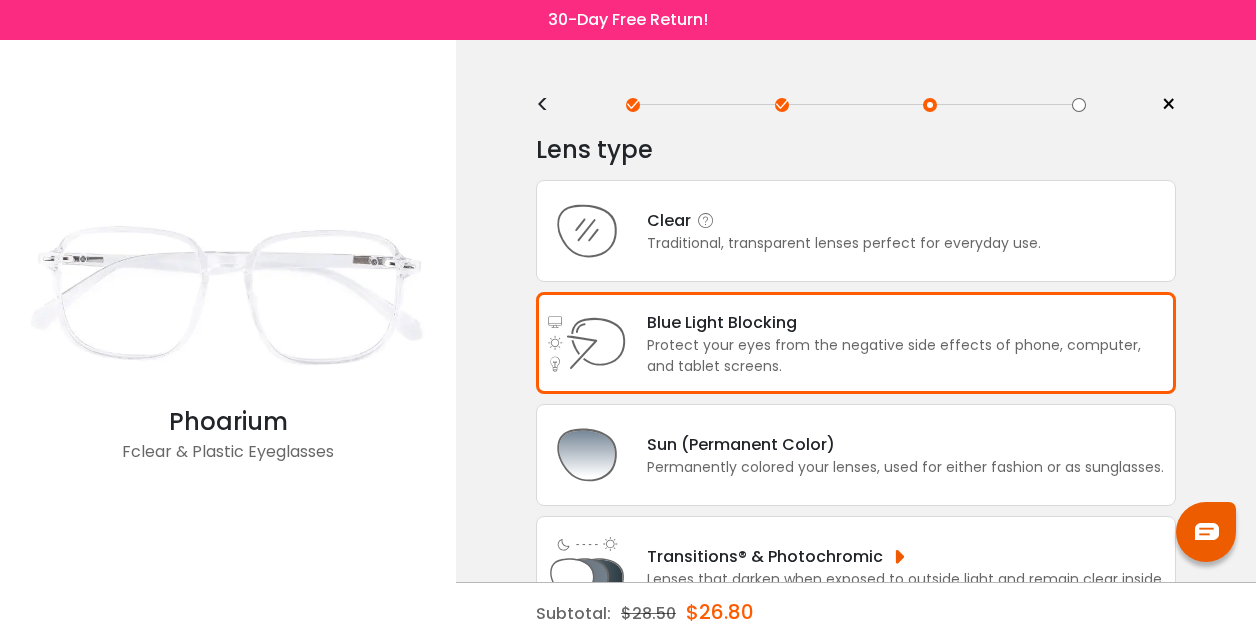 click at bounding box center (587, 231) 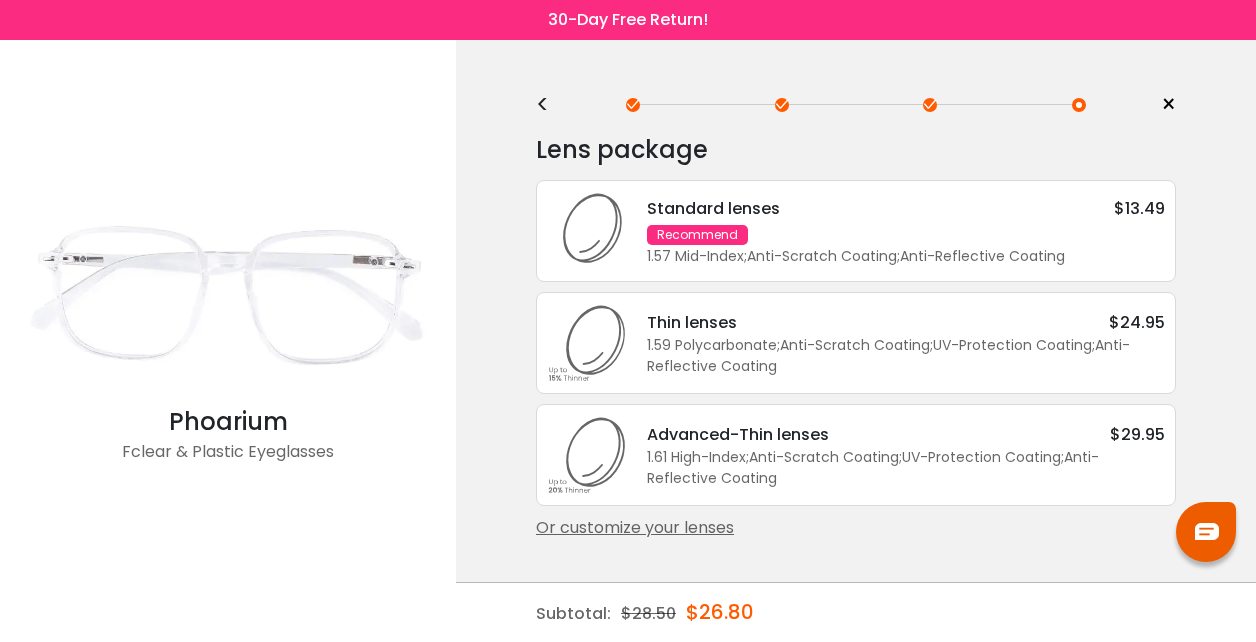 click on "Standard lenses
$13.49
Recommend
1.57 Mid-Index ;
Anti-Scratch Coating ;
Anti-Reflective Coating ;" at bounding box center [896, 231] 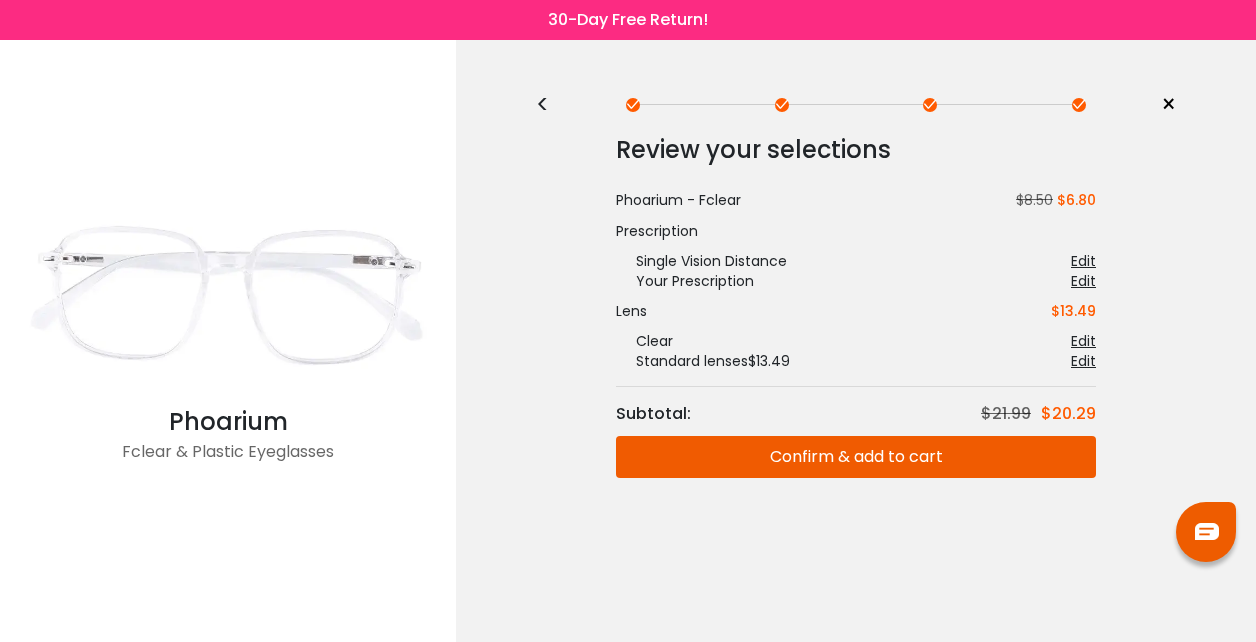 click on "<
×
Choose your usage
Single Vision (Distance)
This lens helps you see details at a distance.
It is usually indicated by a (-) next to the numbers under the “sphere” category of your prescription.
Readers
"Reader" and "Intermediate" lenses have prescriptions starting with a plus ( + )
sign and are designed for those who have trouble focusing their eyes while reading.
These lenses are designed to help correct farsightedness caused by hyperopia or presbyopia.
Multifocal
Non-prescription
Readers" at bounding box center (856, 341) 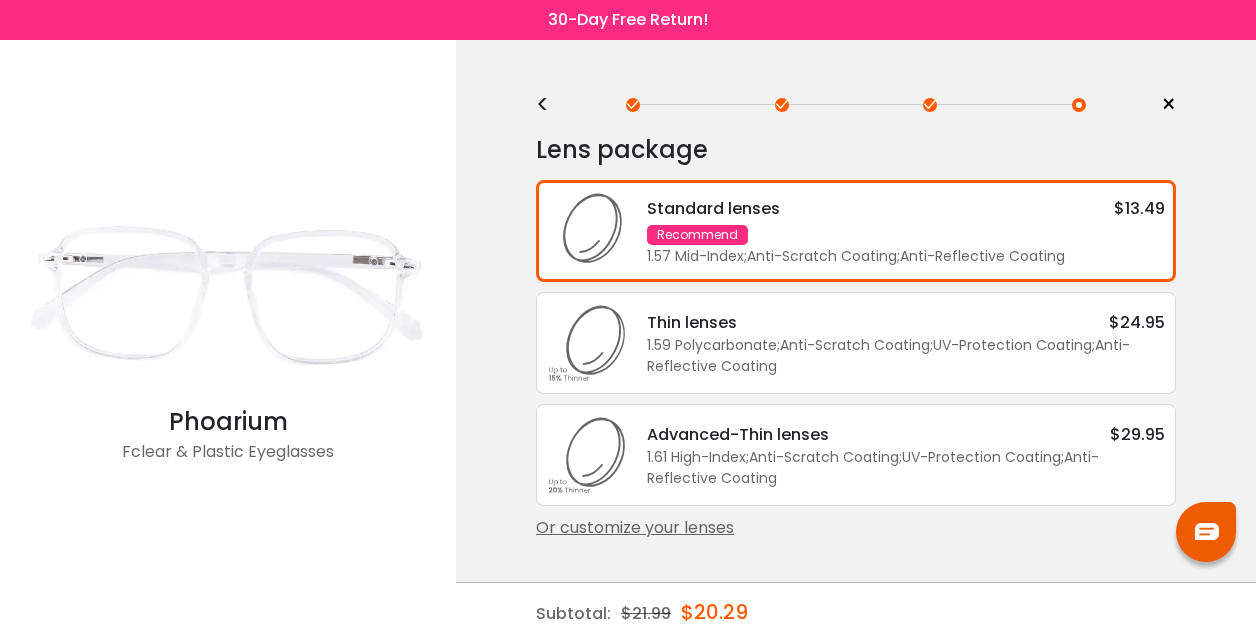 click on "<" at bounding box center (551, 105) 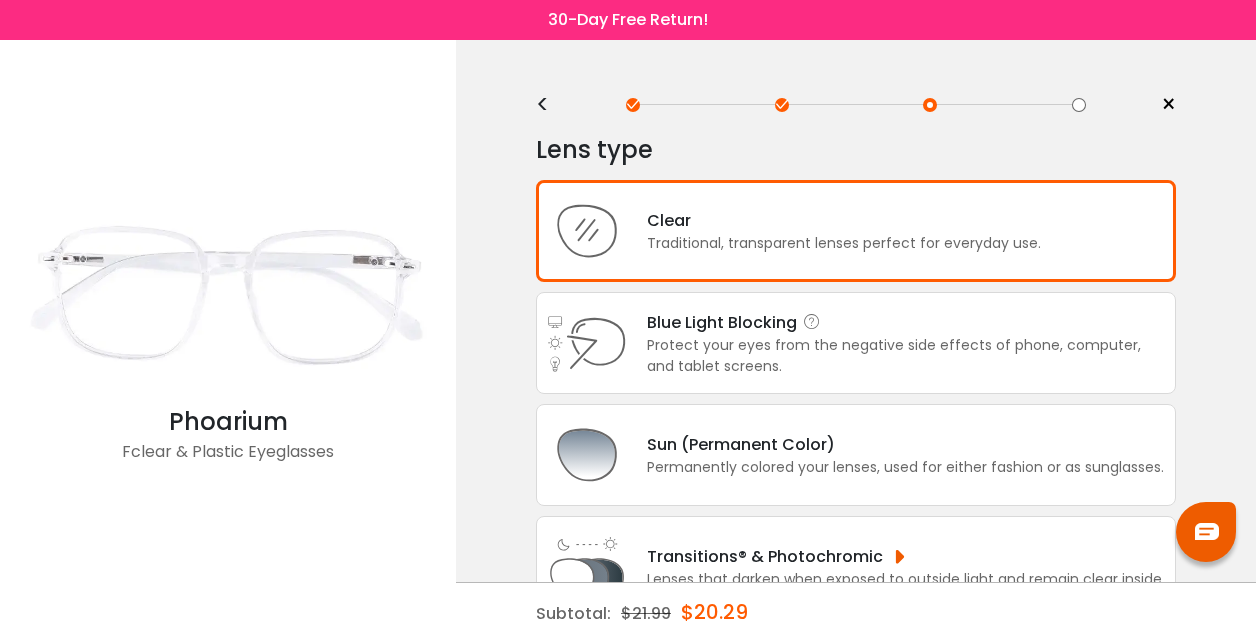 click on "Blue Light Blocking
Blue Light Blocking
Blue Light blocking lenses offer the best solution to deal with blue light emissions.
The lenses filter the blue light emitted by digital screens, providing comfort to your eyes and protection from harmful rays.
Learn more
HEV LIGHT
The wavelength of visible light is between 360 and 760 nm. High energy visible (HEV) light, 380– 500nm, is damaging to our eyes.
This includes damaging blue-violet light emitted by our digital devices.
SYMPTOMS
Headaches, sore or tired eyes, and stiff necks are all symptoms of digital eyestrain.
At the same time, HEV light from our computers, phones, and tablets causes our eyes to not only work harder,
but puts them at risk of aging faster.
HOW TO PROTECT YOUR EYES" at bounding box center [906, 322] 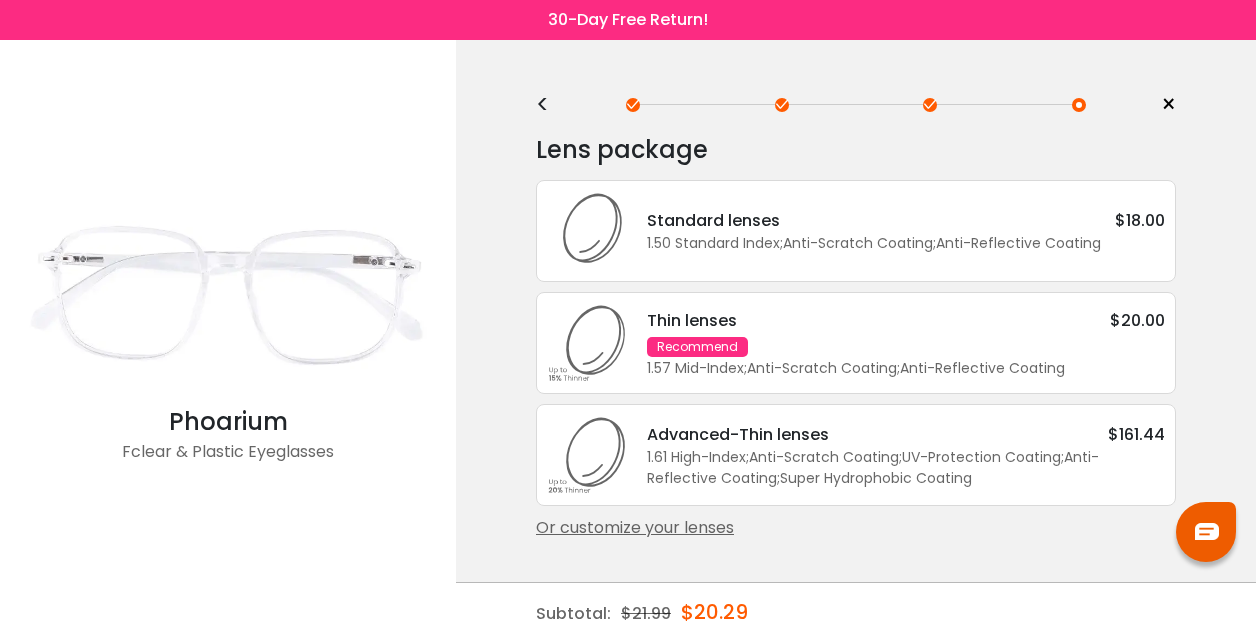 click on "Thin lenses" at bounding box center [692, 320] 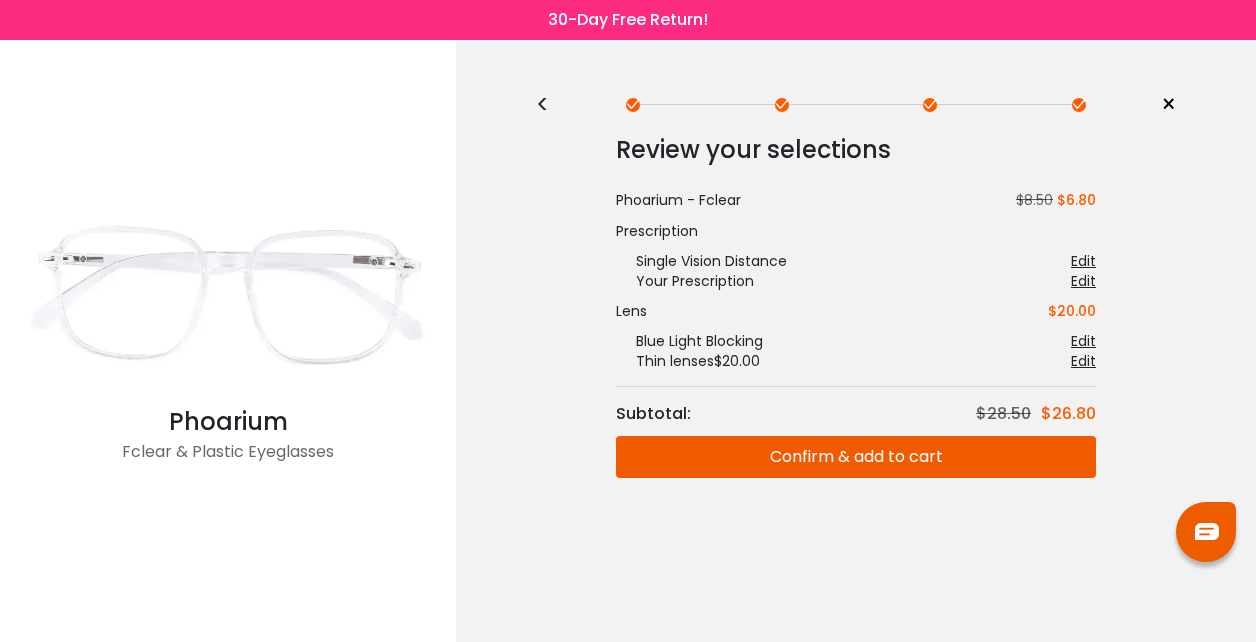 click on "Confirm & add to cart" at bounding box center [856, 457] 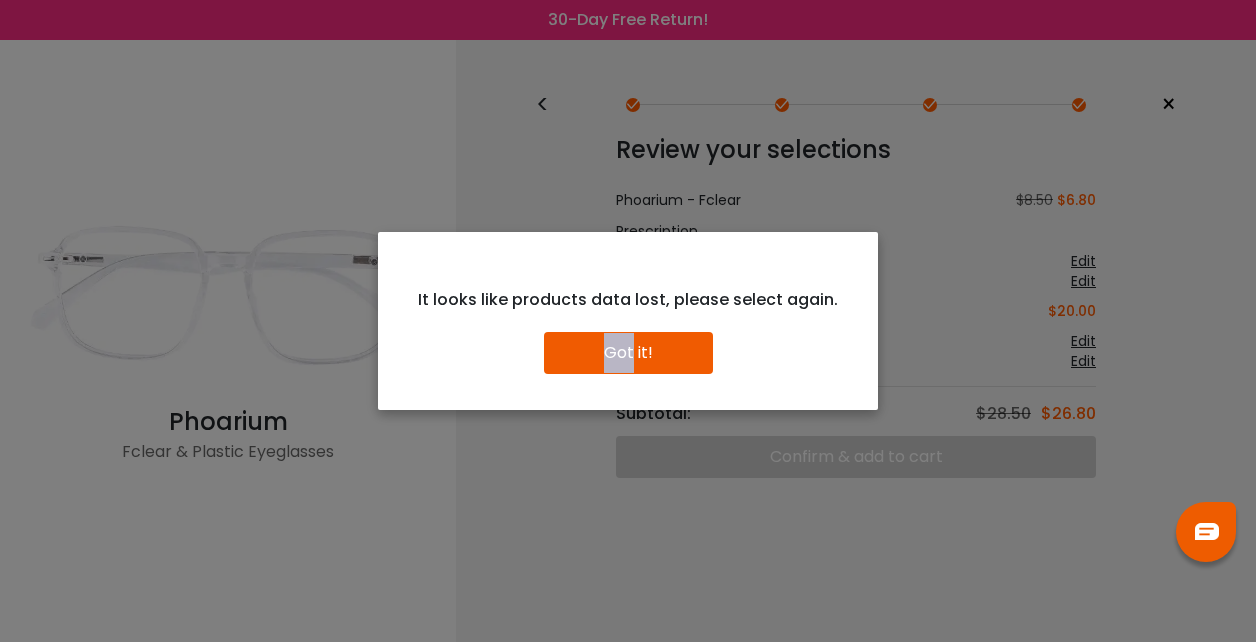 drag, startPoint x: 630, startPoint y: 330, endPoint x: 632, endPoint y: 343, distance: 13.152946 